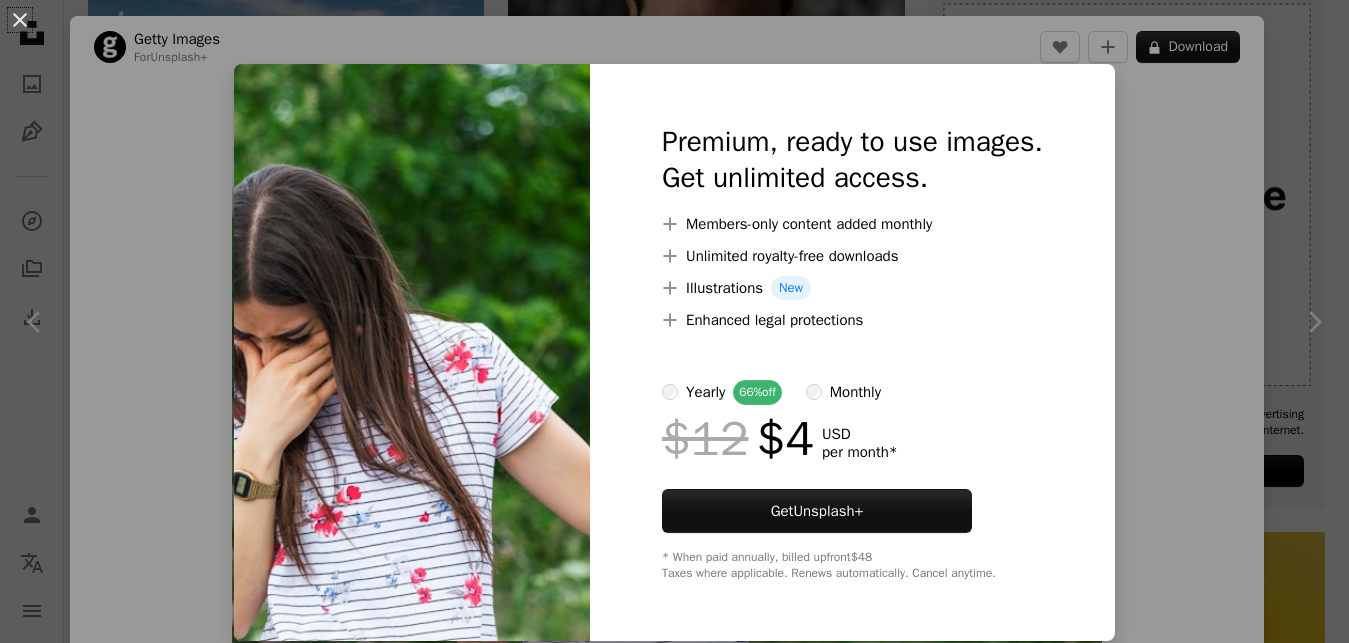 scroll, scrollTop: 510, scrollLeft: 0, axis: vertical 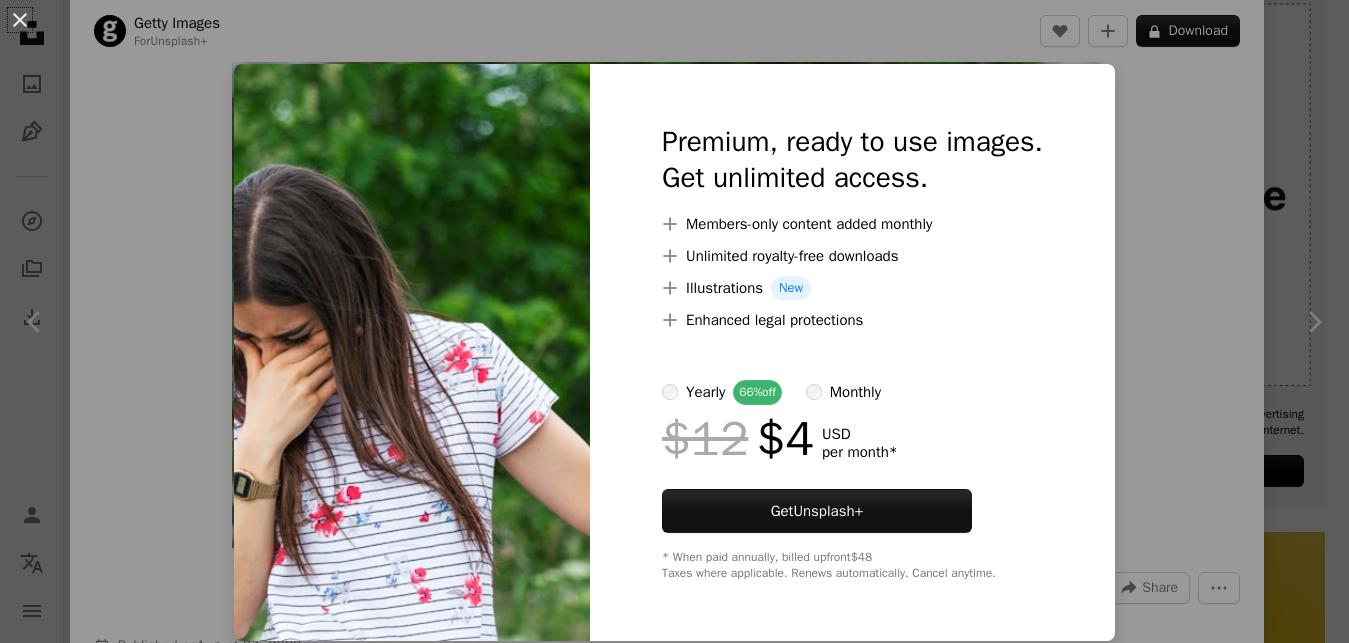 click on "An X shape Premium, ready to use images. Get unlimited access. A plus sign Members-only content added monthly A plus sign Unlimited royalty-free downloads A plus sign Illustrations  New A plus sign Enhanced legal protections yearly 66%  off monthly $12   $4 USD per month * Get  Unsplash+ * When paid annually, billed upfront  $48 Taxes where applicable. Renews automatically. Cancel anytime." at bounding box center [674, 321] 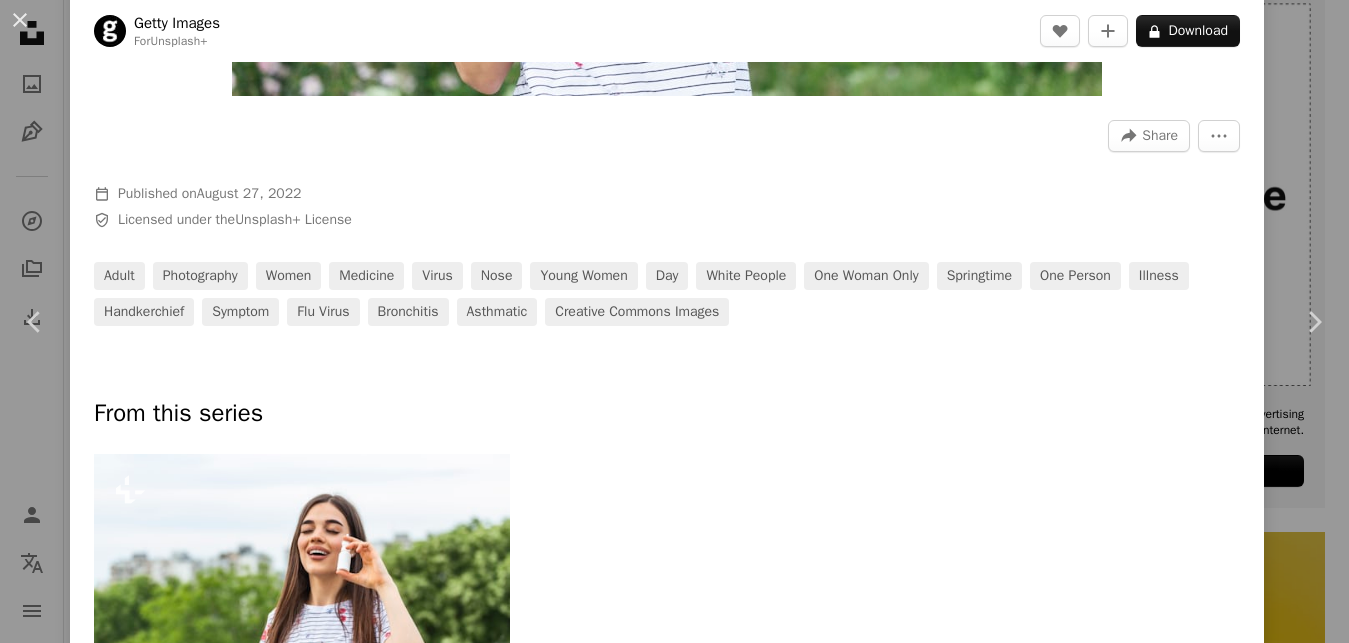 scroll, scrollTop: 0, scrollLeft: 0, axis: both 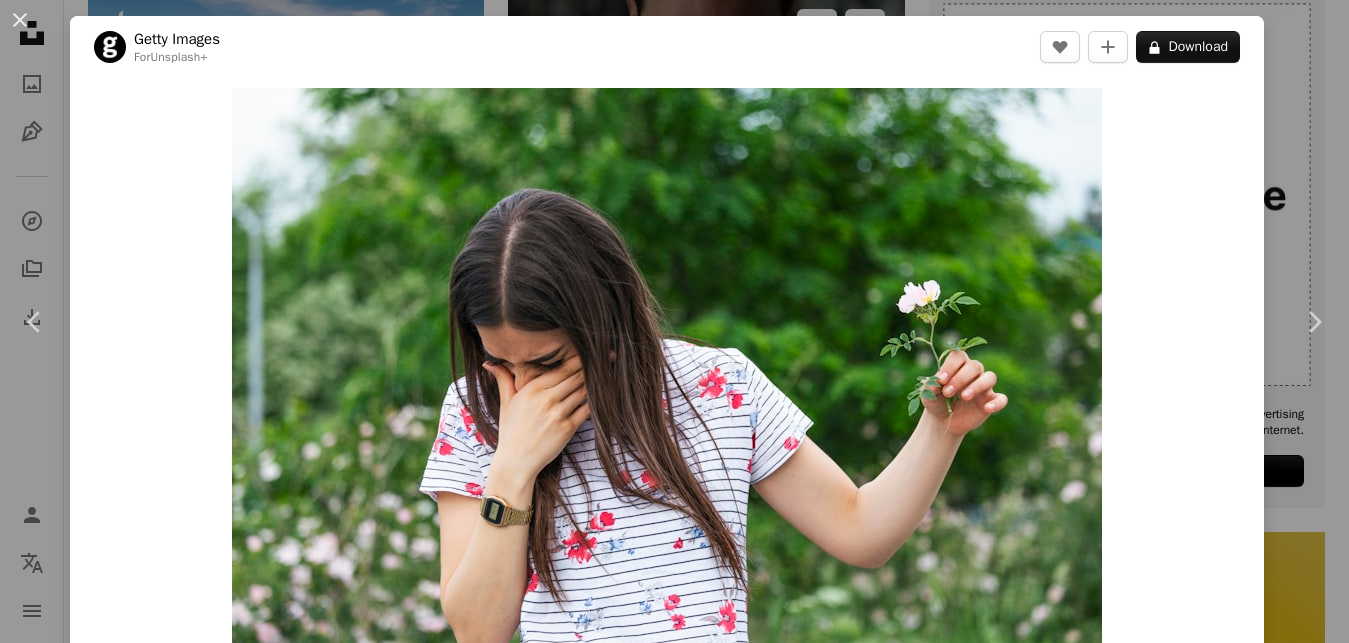 drag, startPoint x: 1314, startPoint y: 91, endPoint x: 850, endPoint y: 111, distance: 464.43085 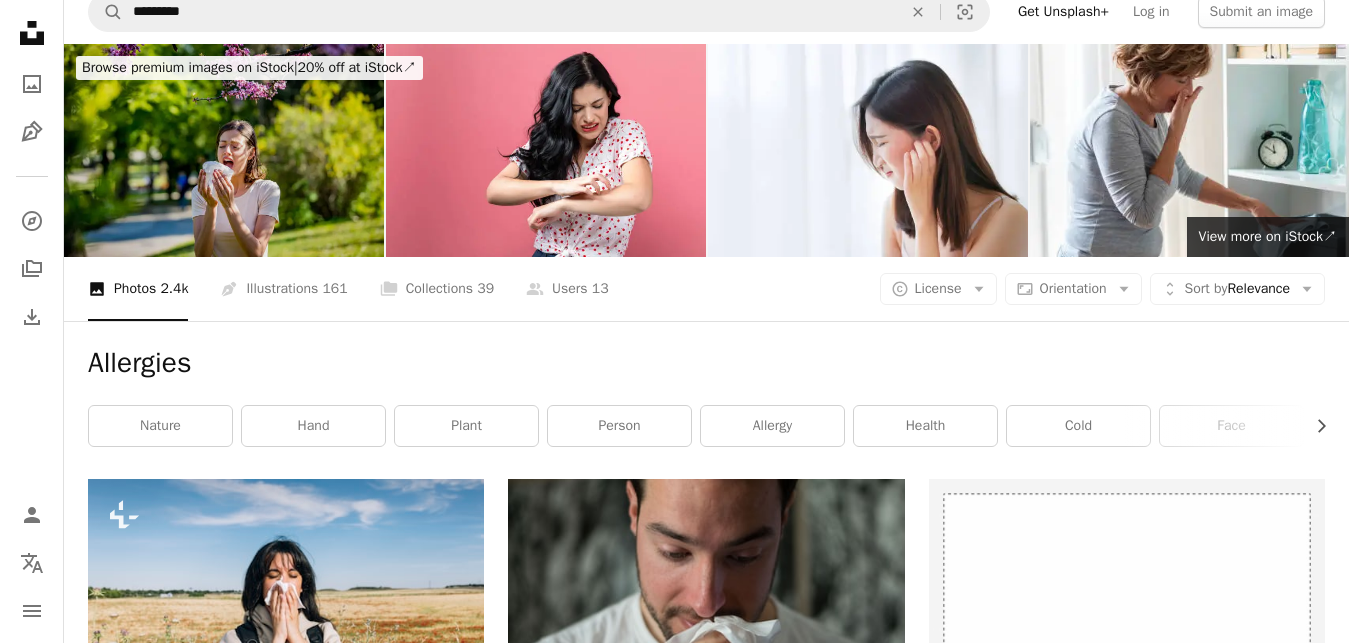 scroll, scrollTop: 0, scrollLeft: 0, axis: both 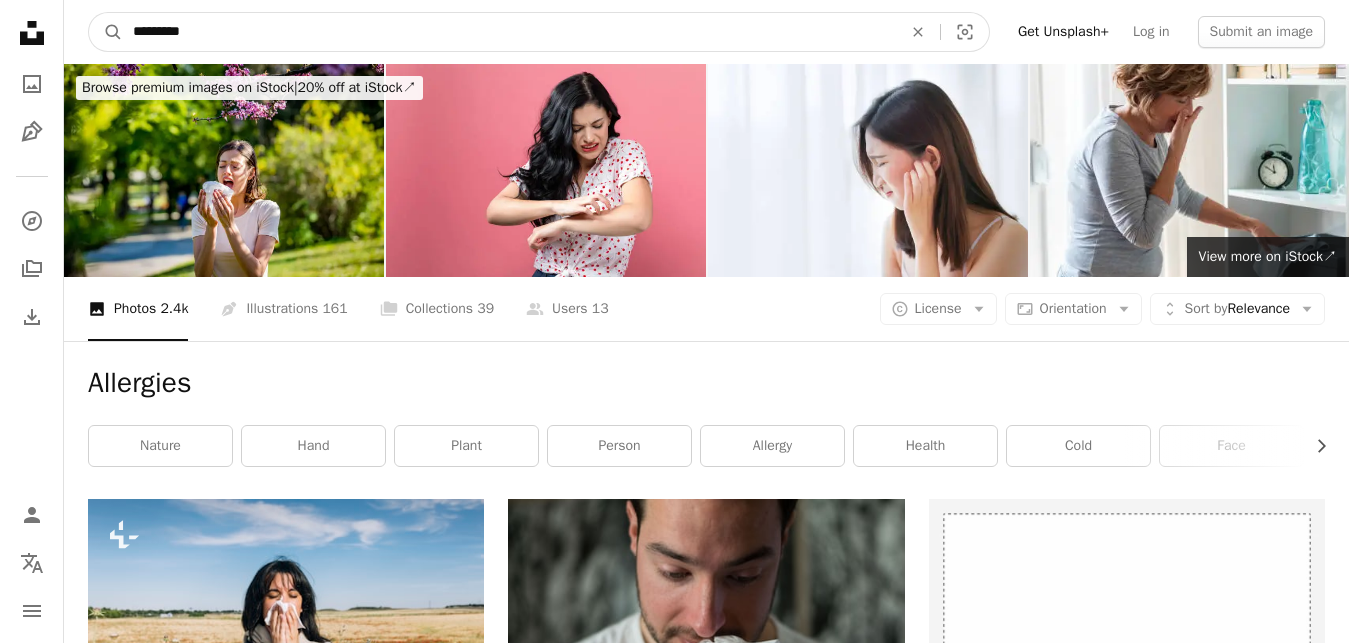 click on "*********" at bounding box center [509, 32] 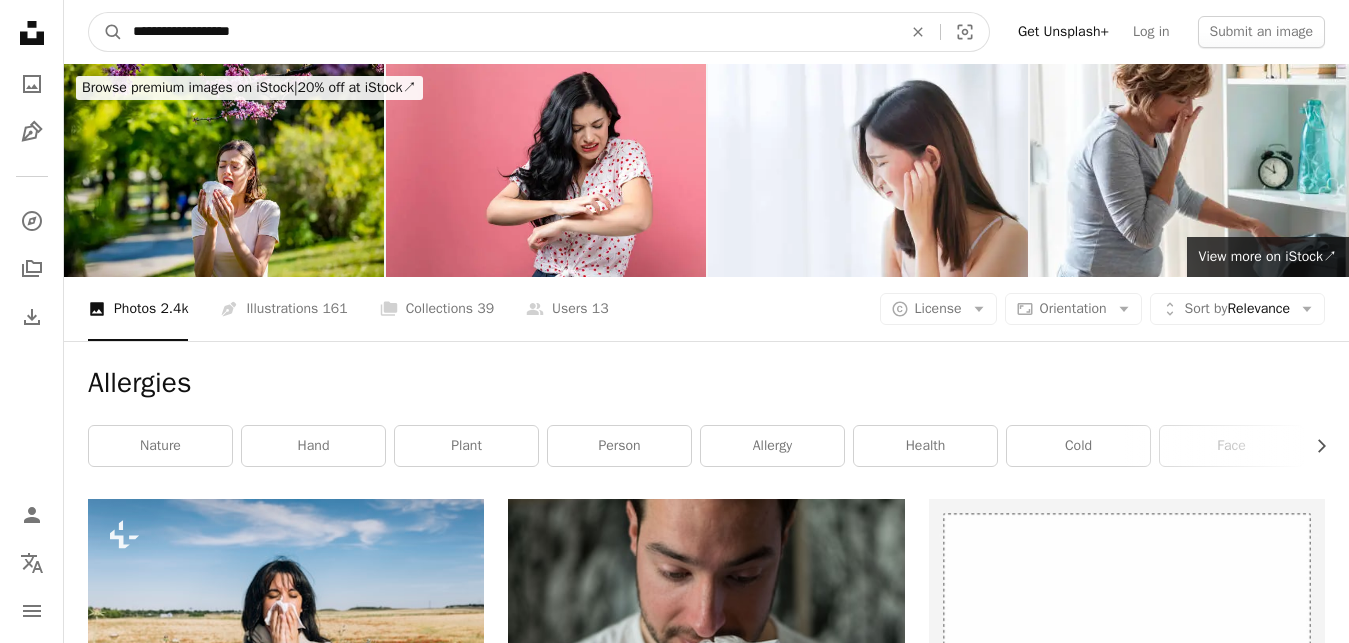 type on "**********" 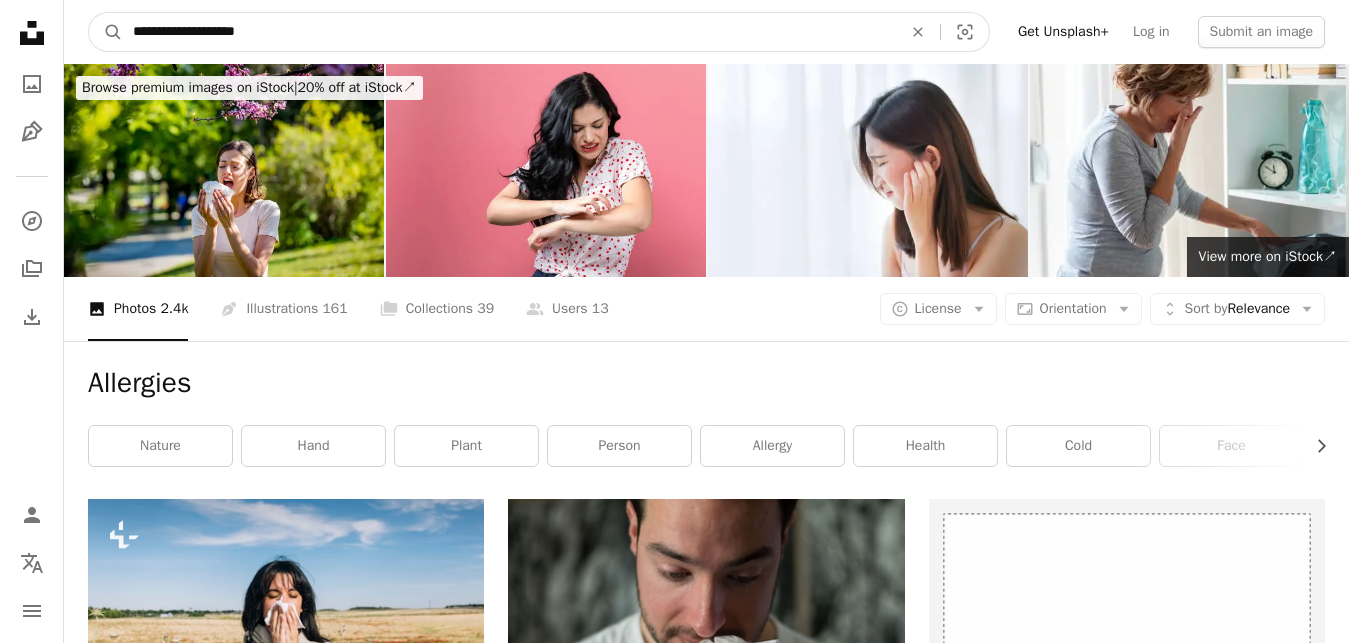 click on "A magnifying glass" at bounding box center [106, 32] 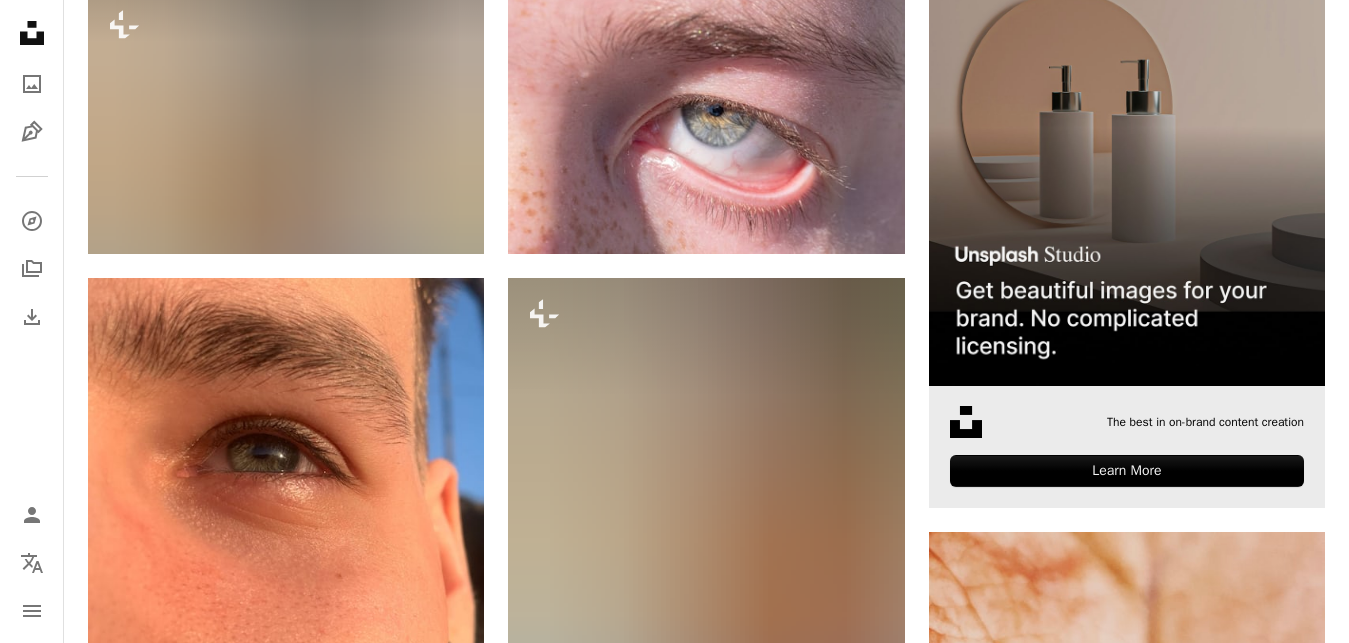 scroll, scrollTop: 0, scrollLeft: 0, axis: both 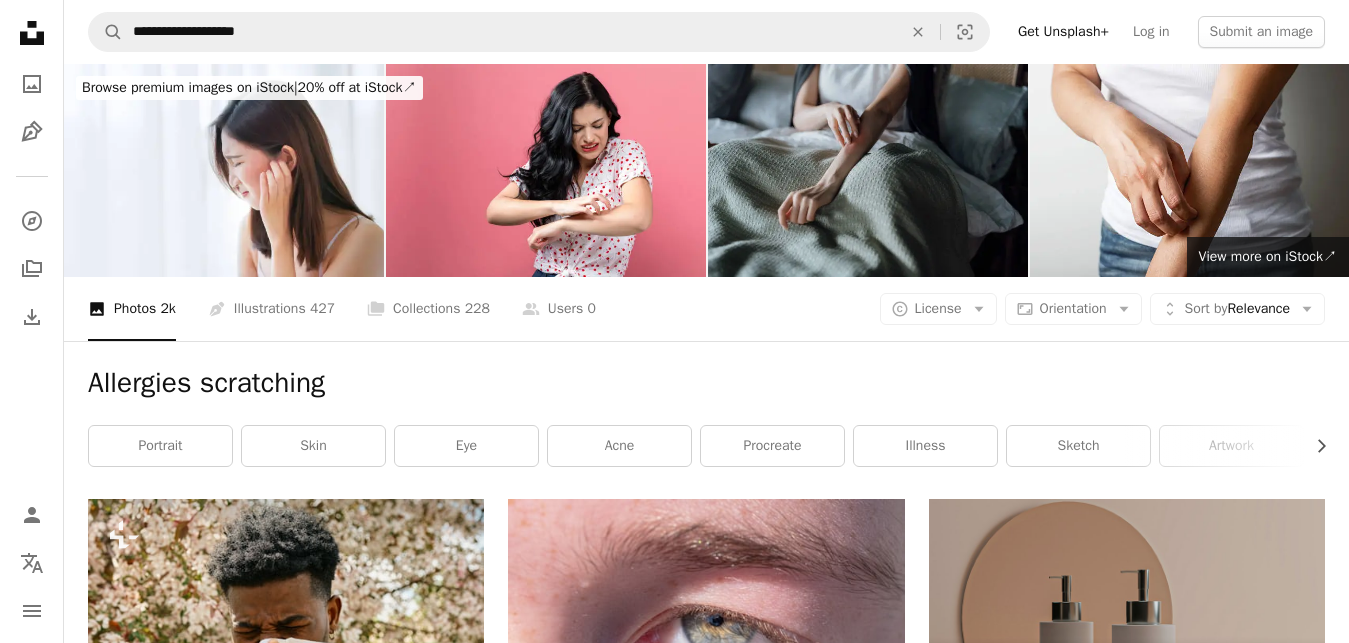 click at bounding box center [868, 170] 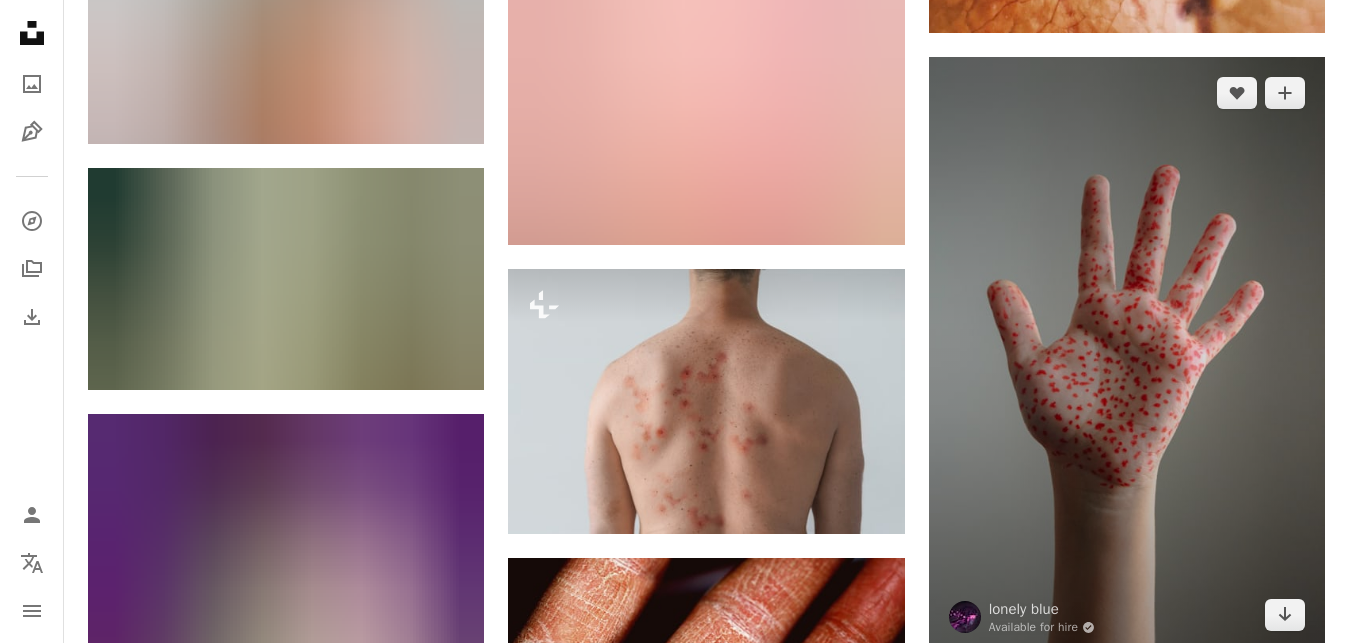 scroll, scrollTop: 1938, scrollLeft: 0, axis: vertical 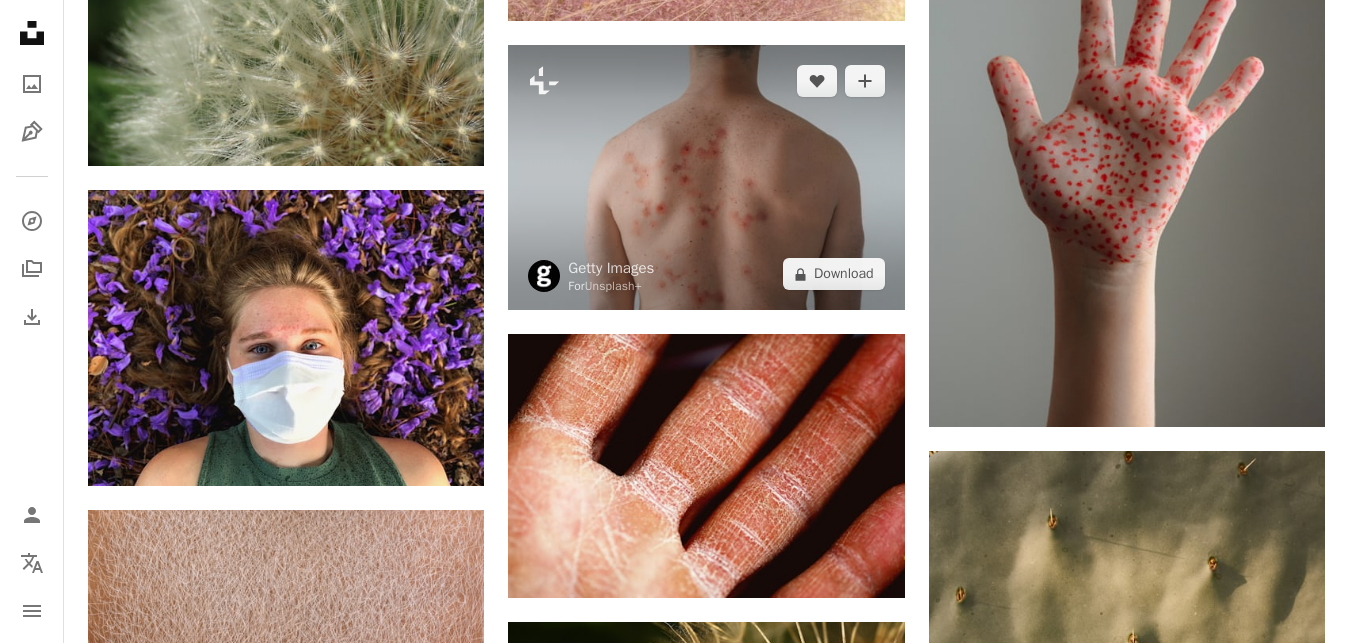 click at bounding box center [706, 177] 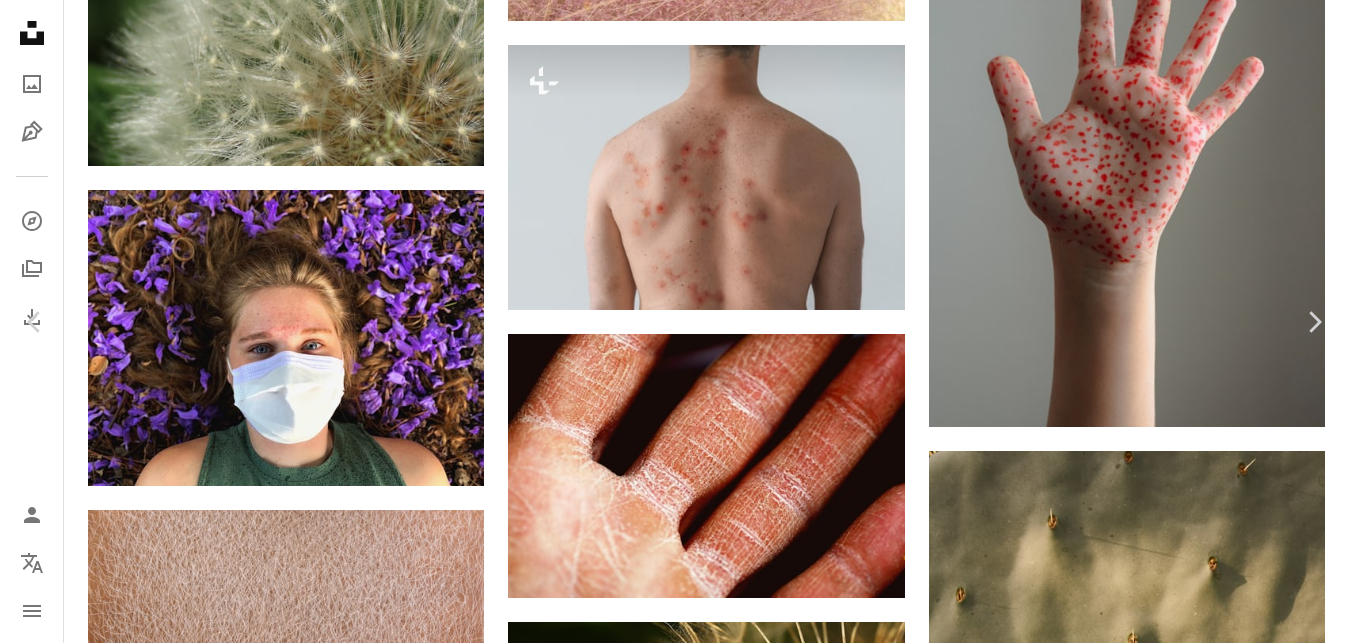 scroll, scrollTop: 120, scrollLeft: 0, axis: vertical 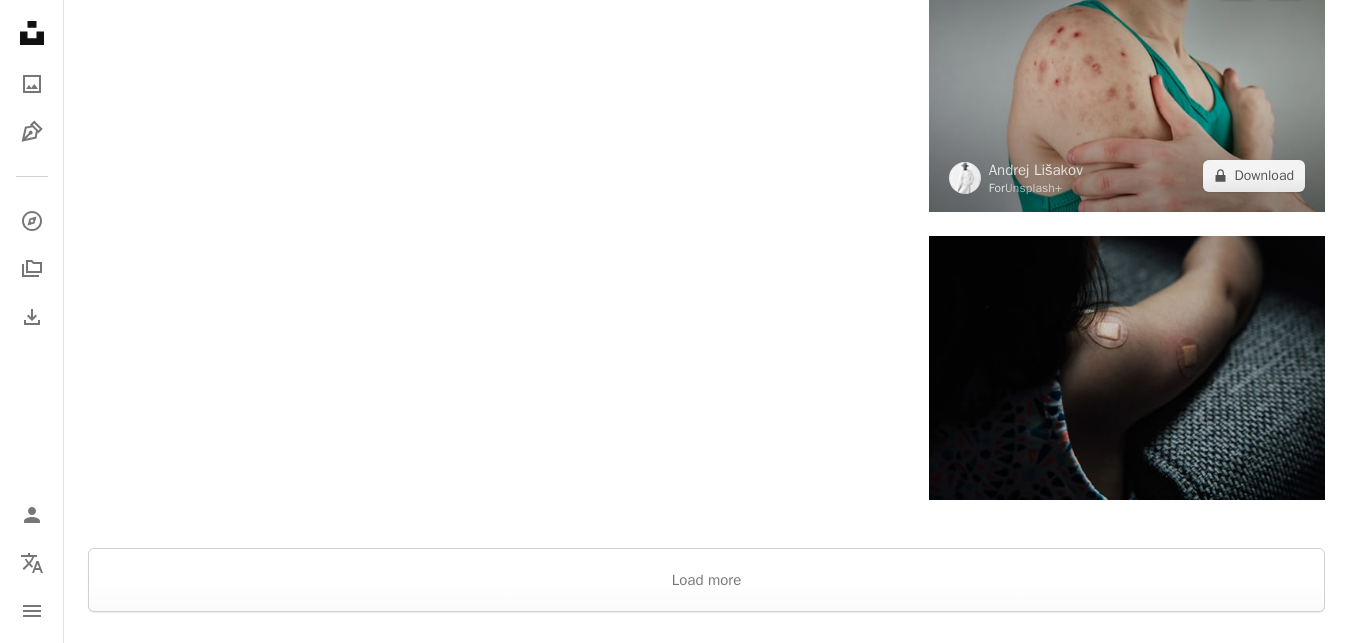 click at bounding box center (1127, 80) 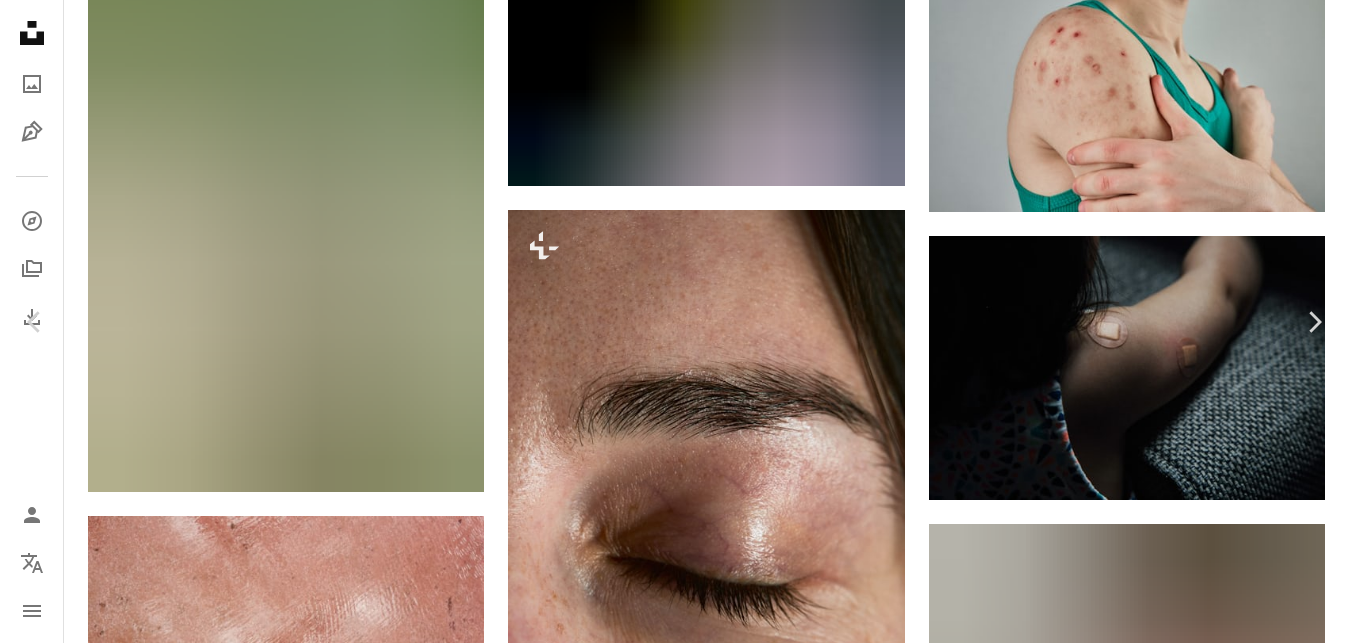 scroll, scrollTop: 10109, scrollLeft: 0, axis: vertical 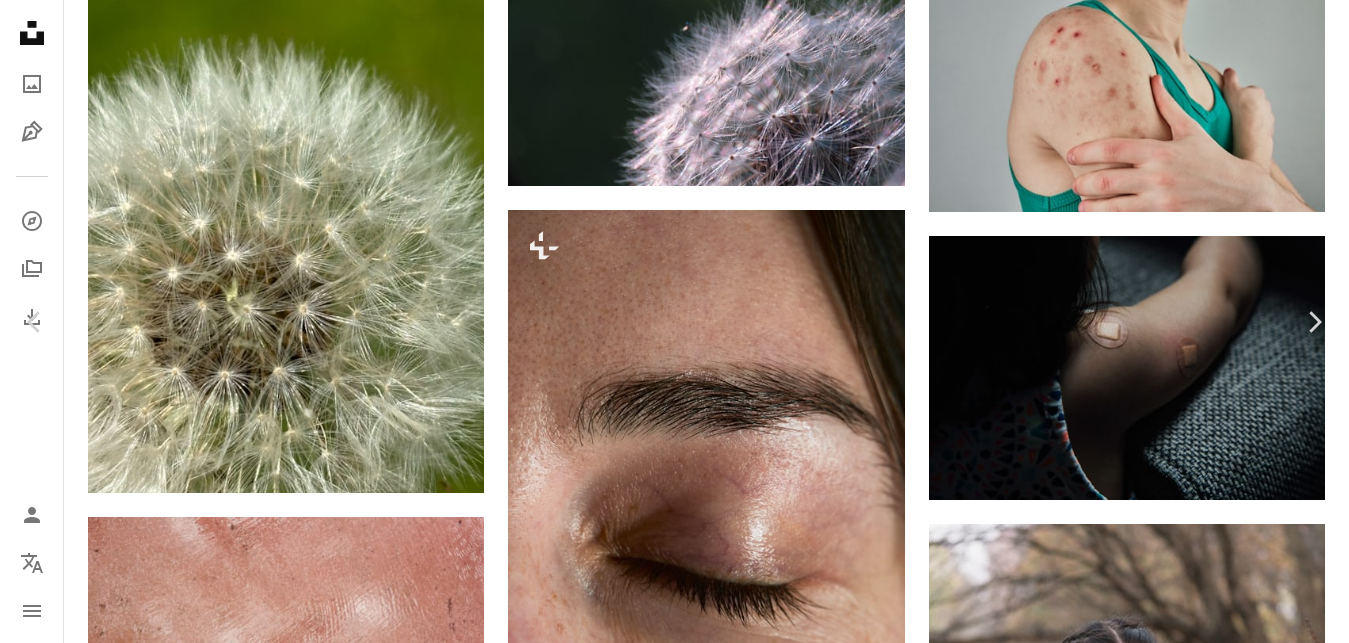 click on "An X shape" at bounding box center (20, 20) 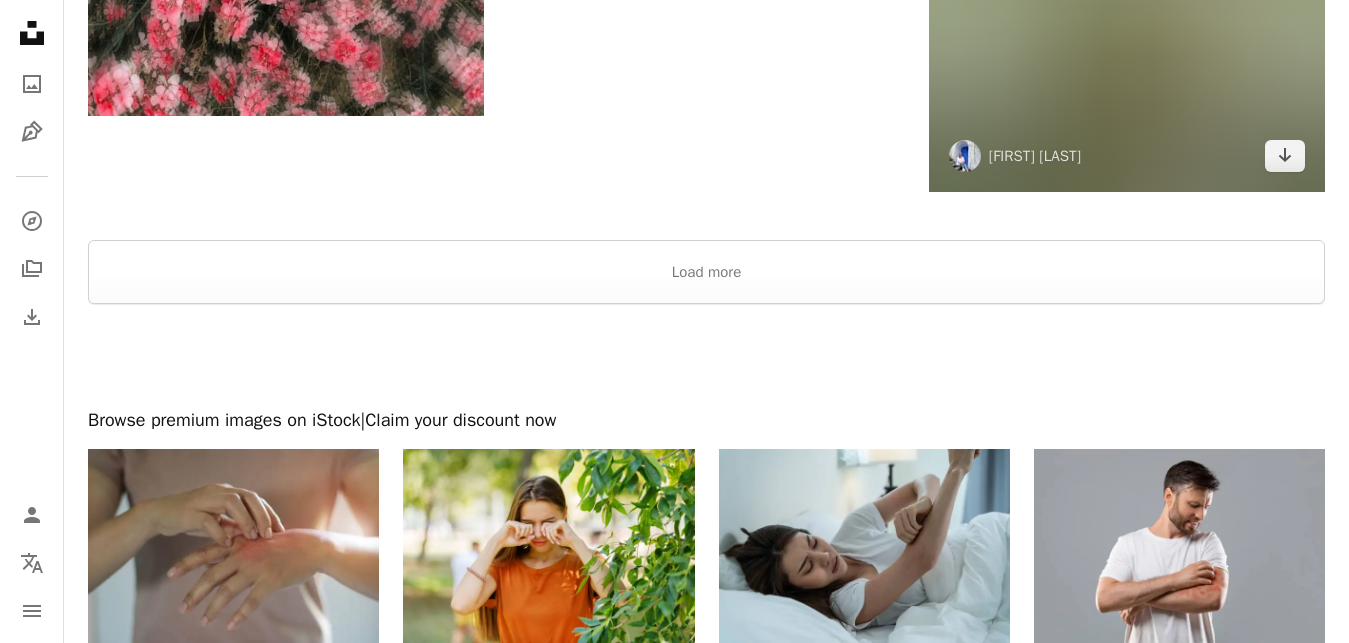 scroll, scrollTop: 6670, scrollLeft: 0, axis: vertical 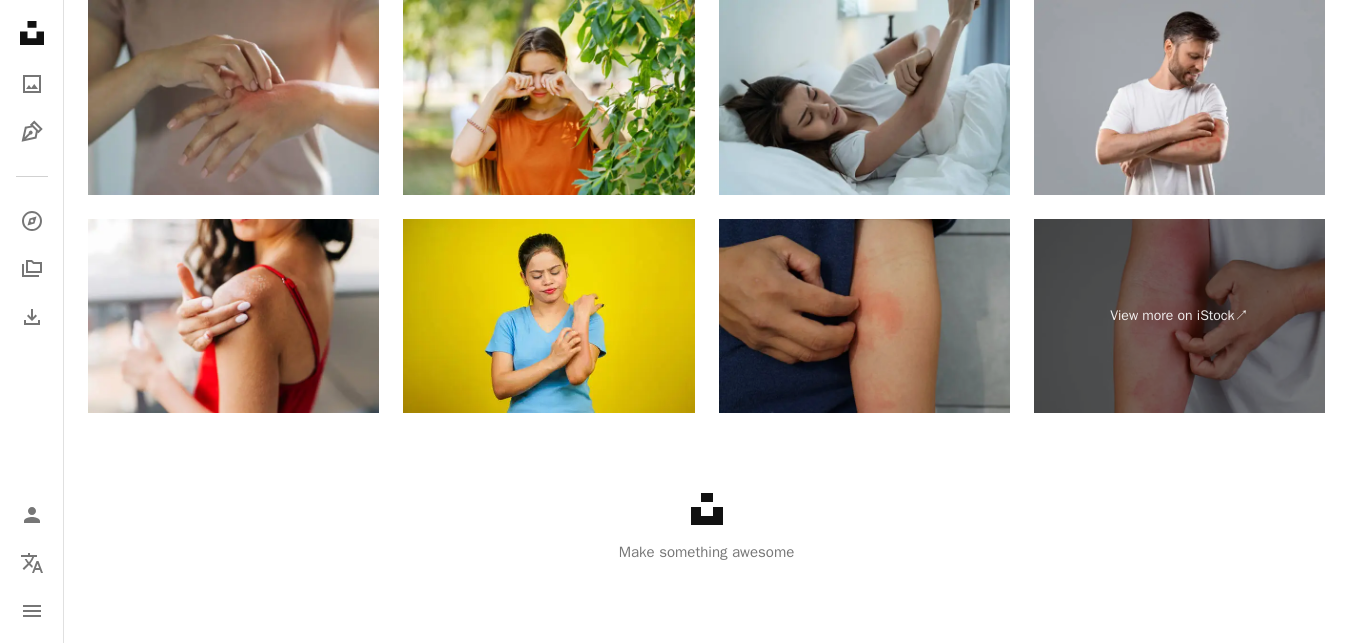 click at bounding box center [864, 316] 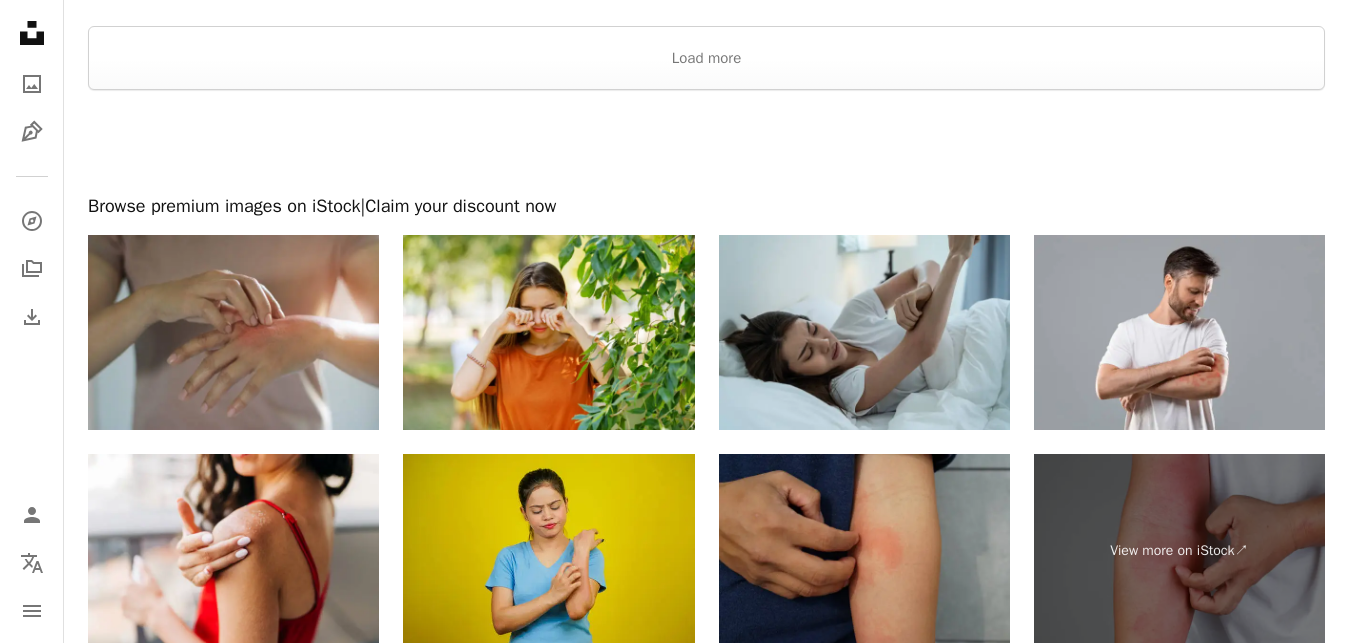 scroll, scrollTop: 6262, scrollLeft: 0, axis: vertical 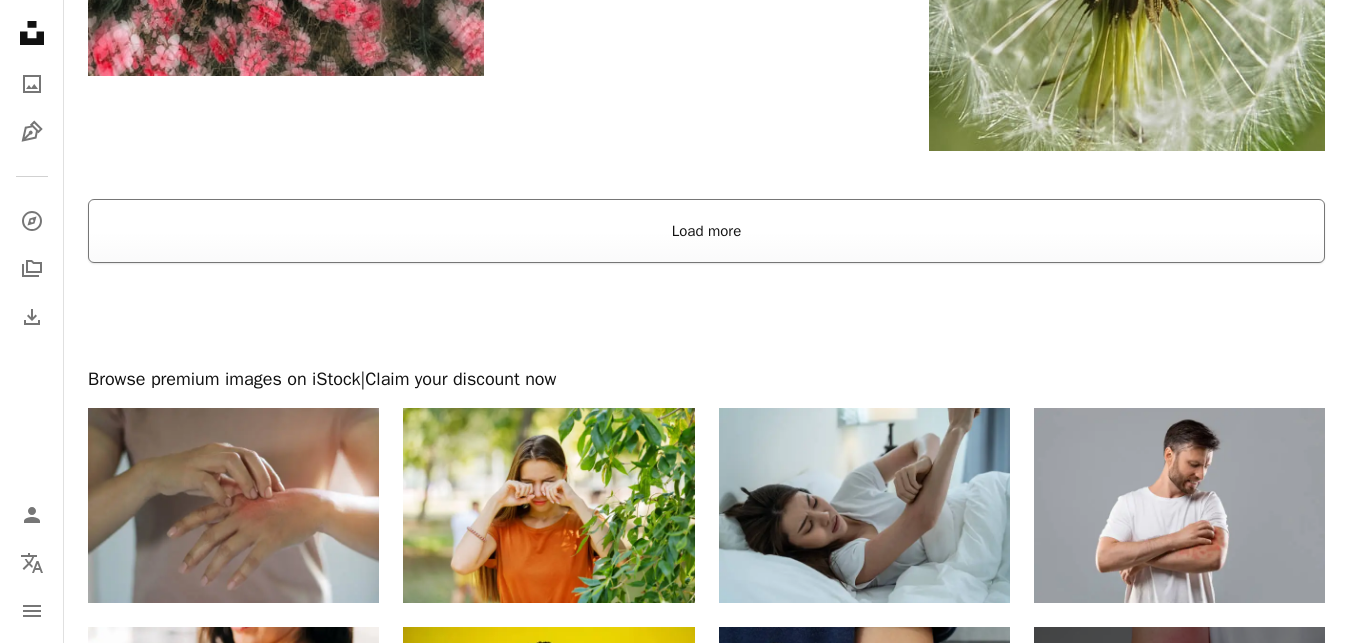 click on "Load more" at bounding box center (706, 231) 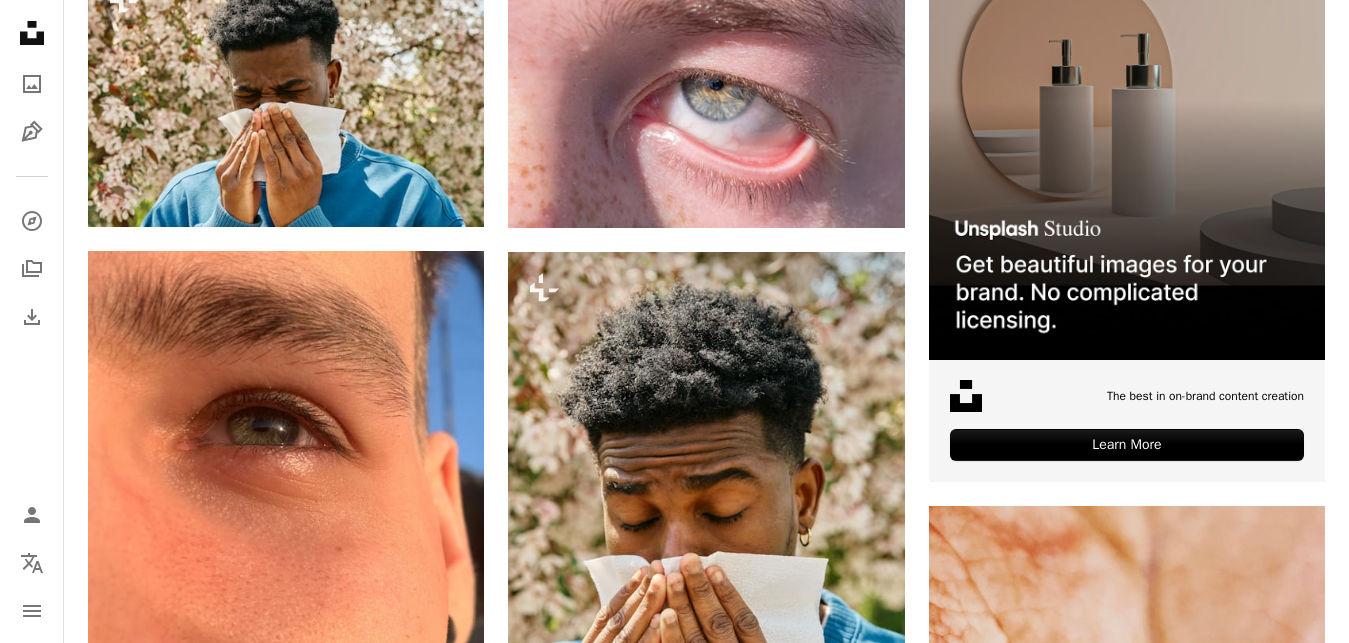 scroll, scrollTop: 0, scrollLeft: 0, axis: both 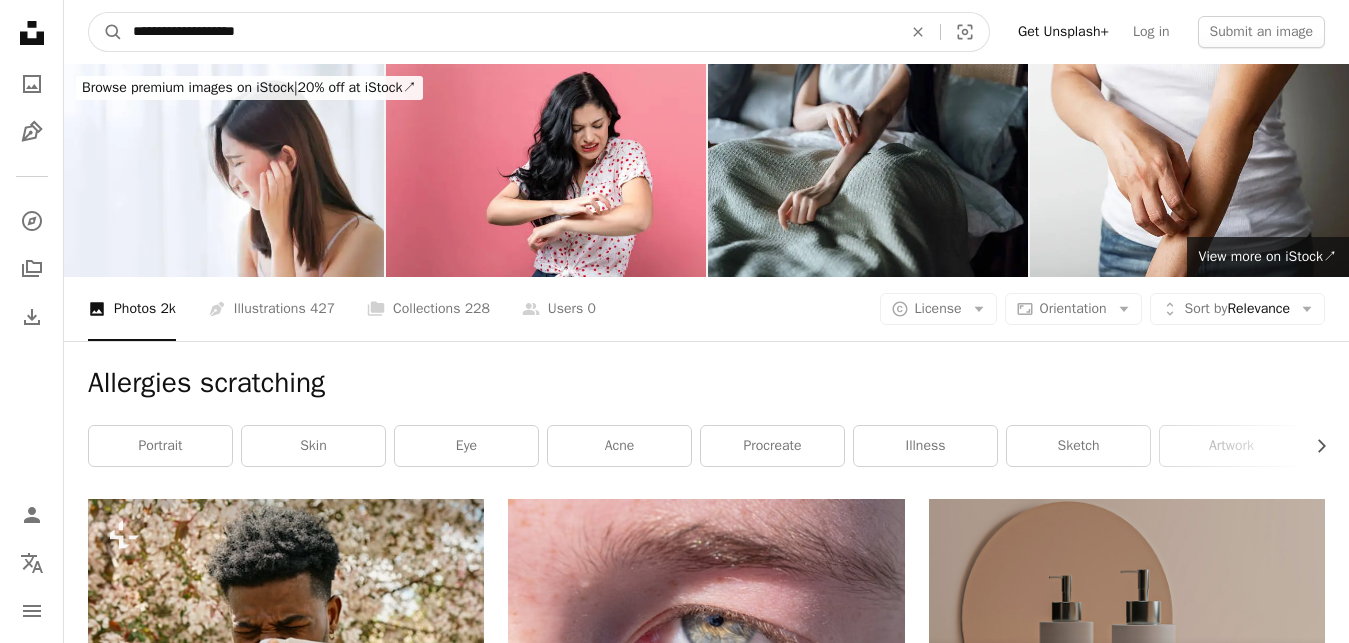 drag, startPoint x: 187, startPoint y: 37, endPoint x: 107, endPoint y: 44, distance: 80.305664 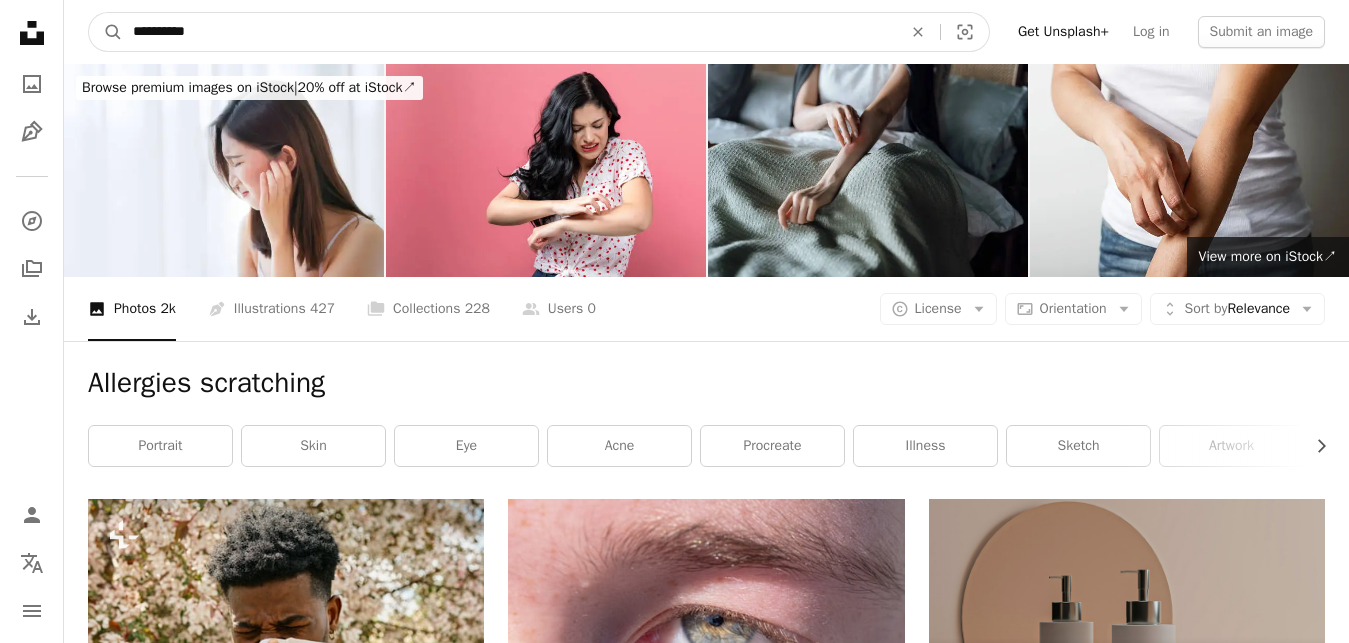 click on "**********" at bounding box center (509, 32) 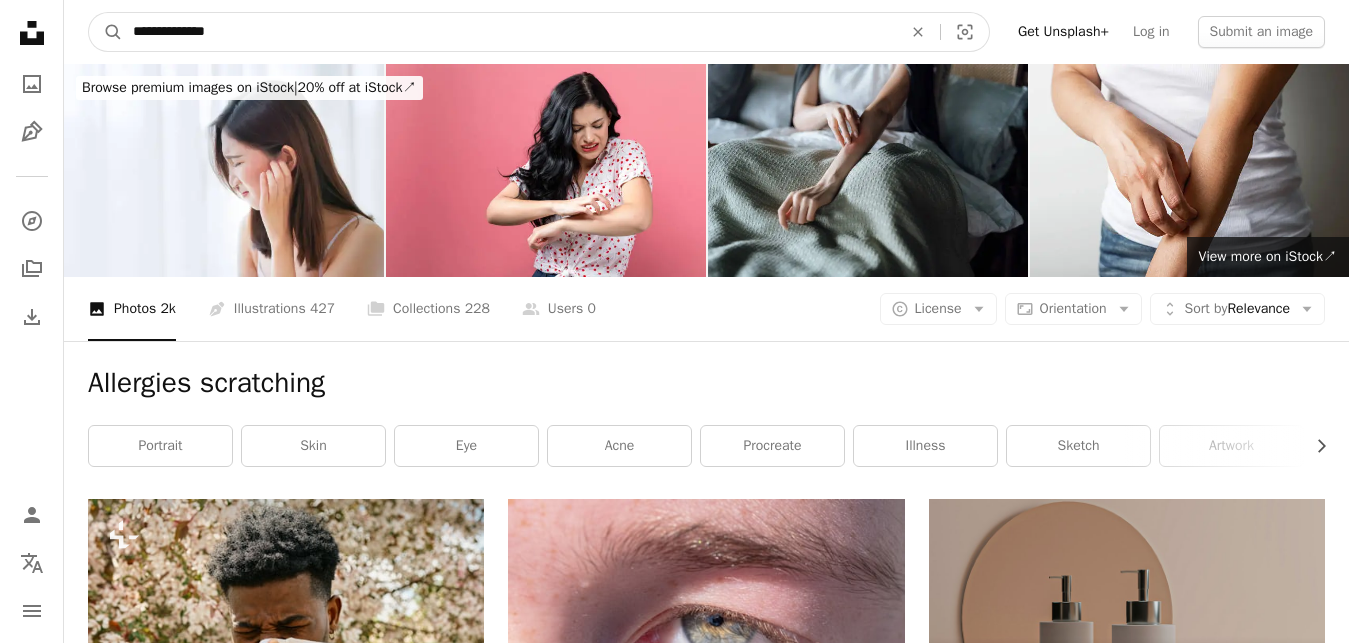 type on "**********" 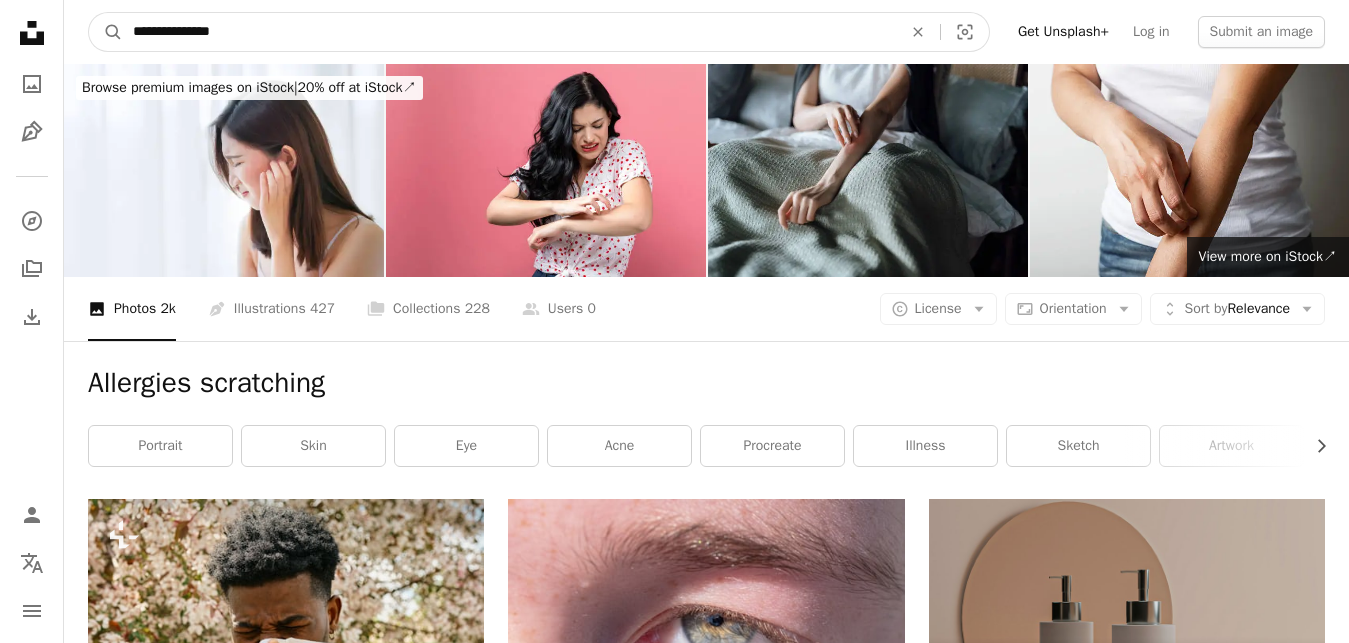 click on "A magnifying glass" at bounding box center (106, 32) 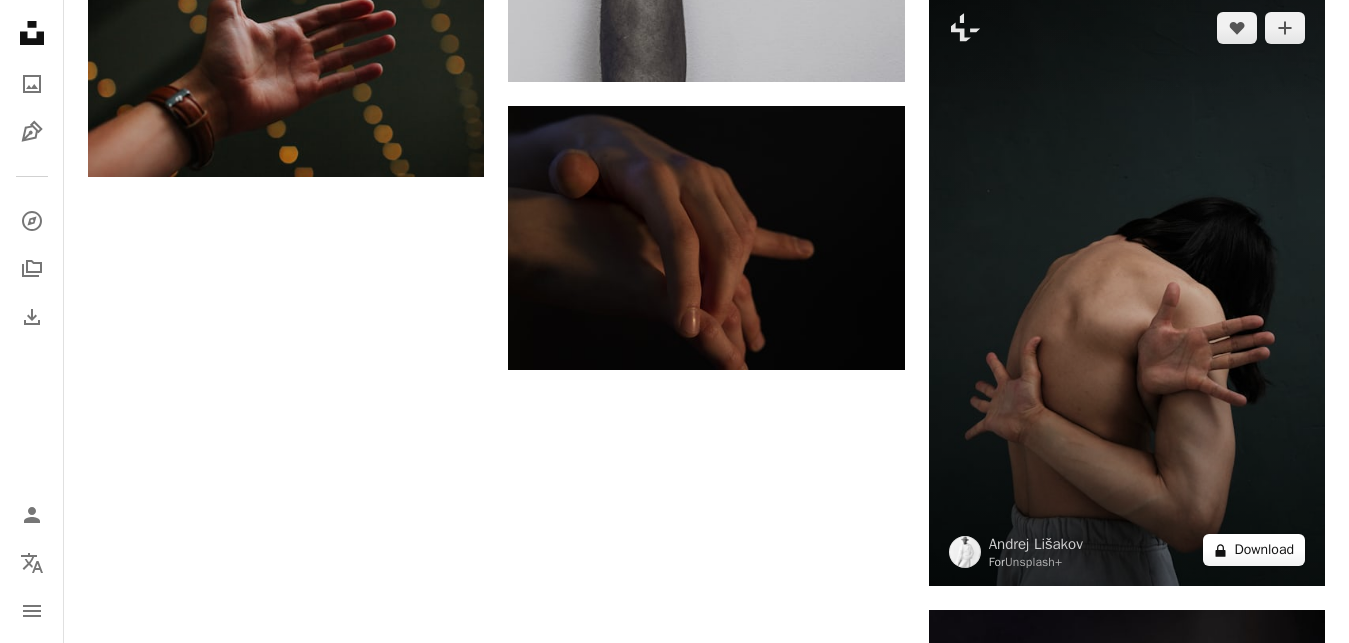 scroll, scrollTop: 3468, scrollLeft: 0, axis: vertical 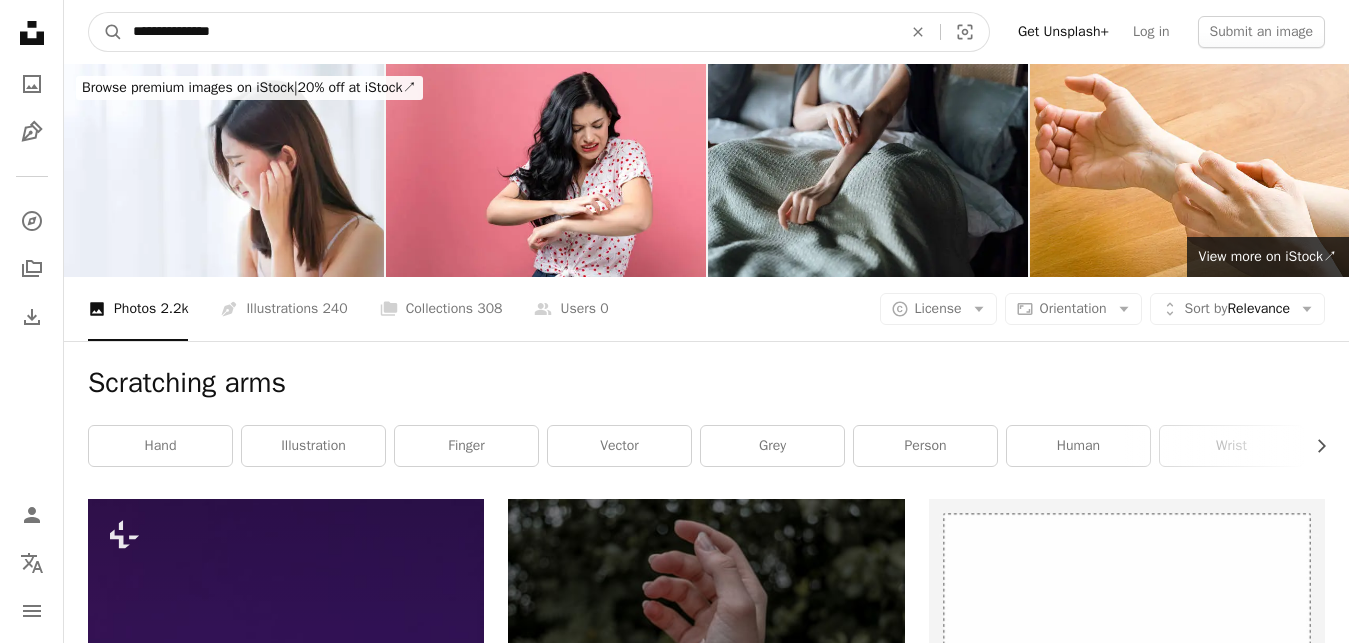 click on "**********" at bounding box center [509, 32] 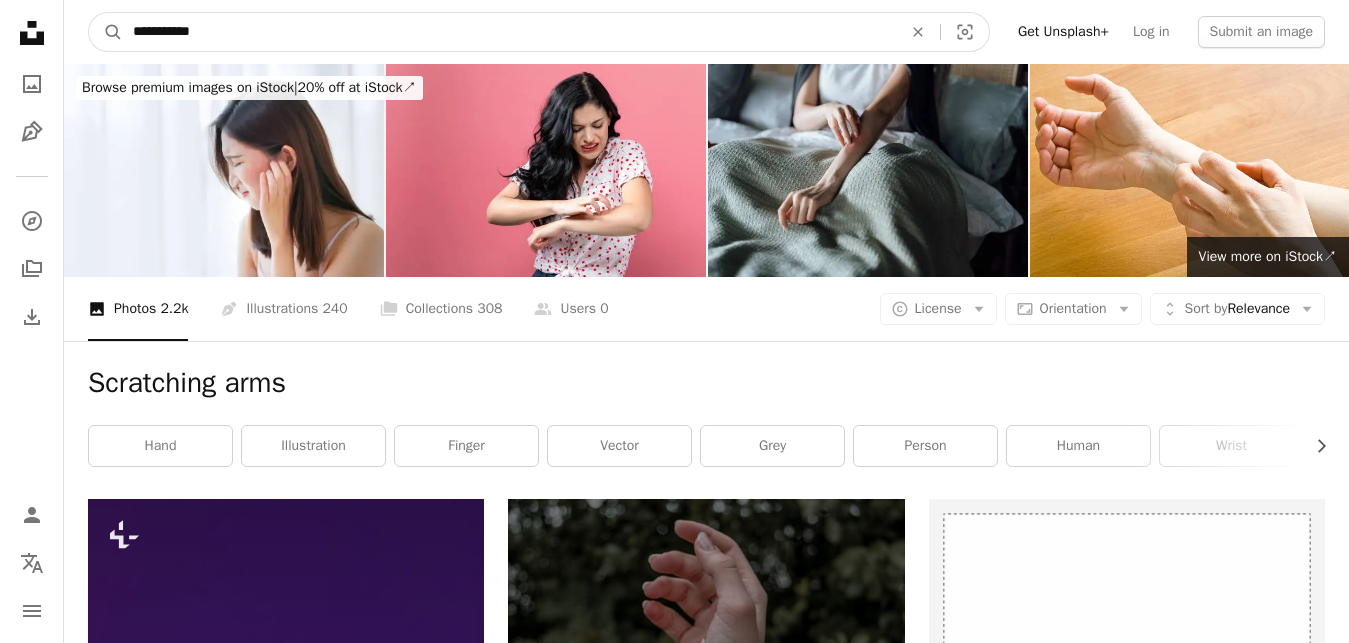 click on "A magnifying glass" at bounding box center (106, 32) 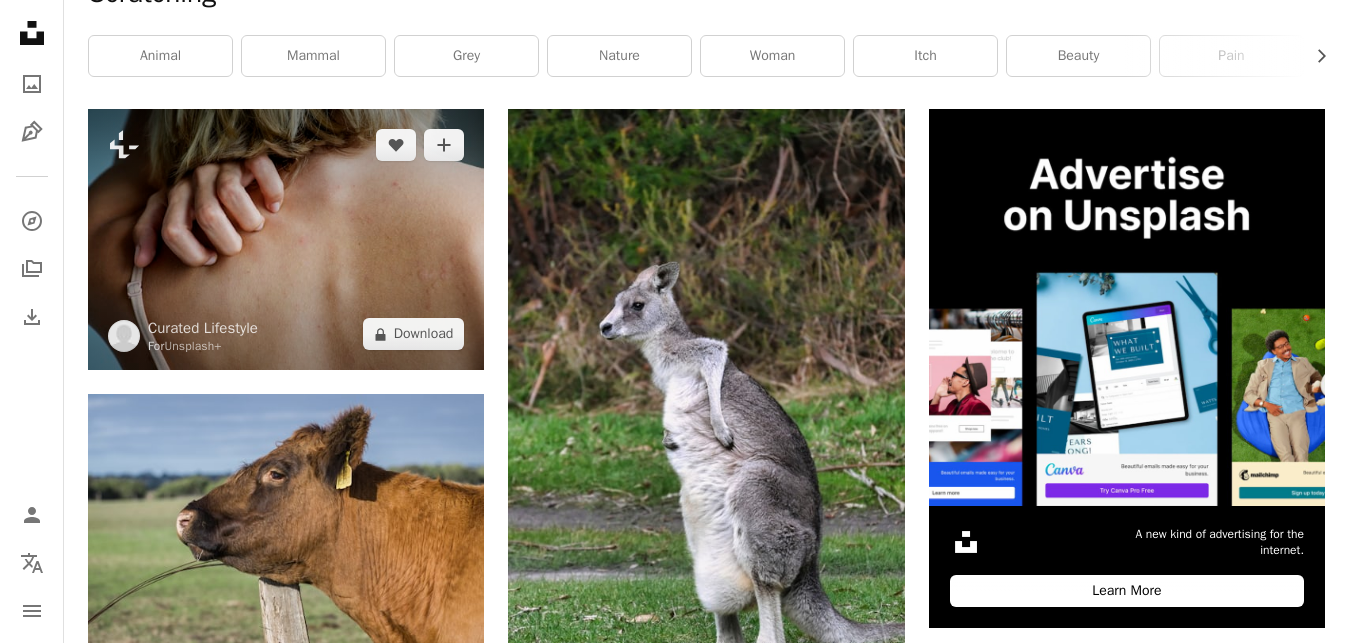 scroll, scrollTop: 0, scrollLeft: 0, axis: both 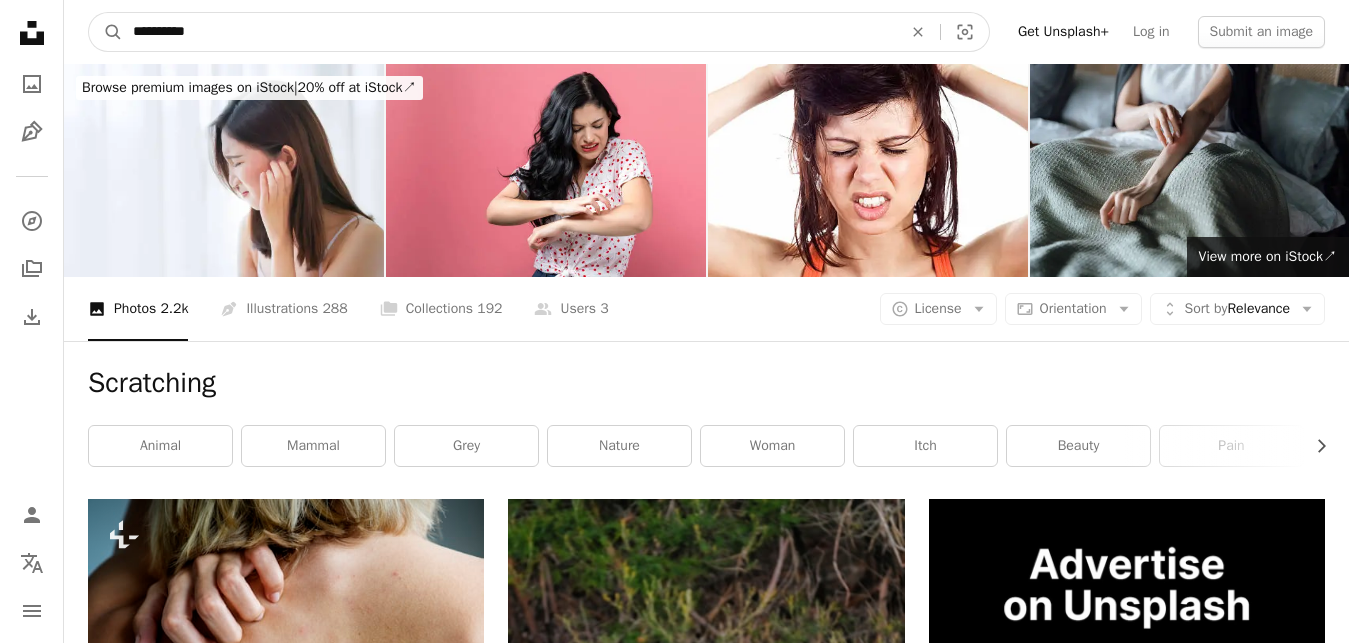 click on "**********" at bounding box center [509, 32] 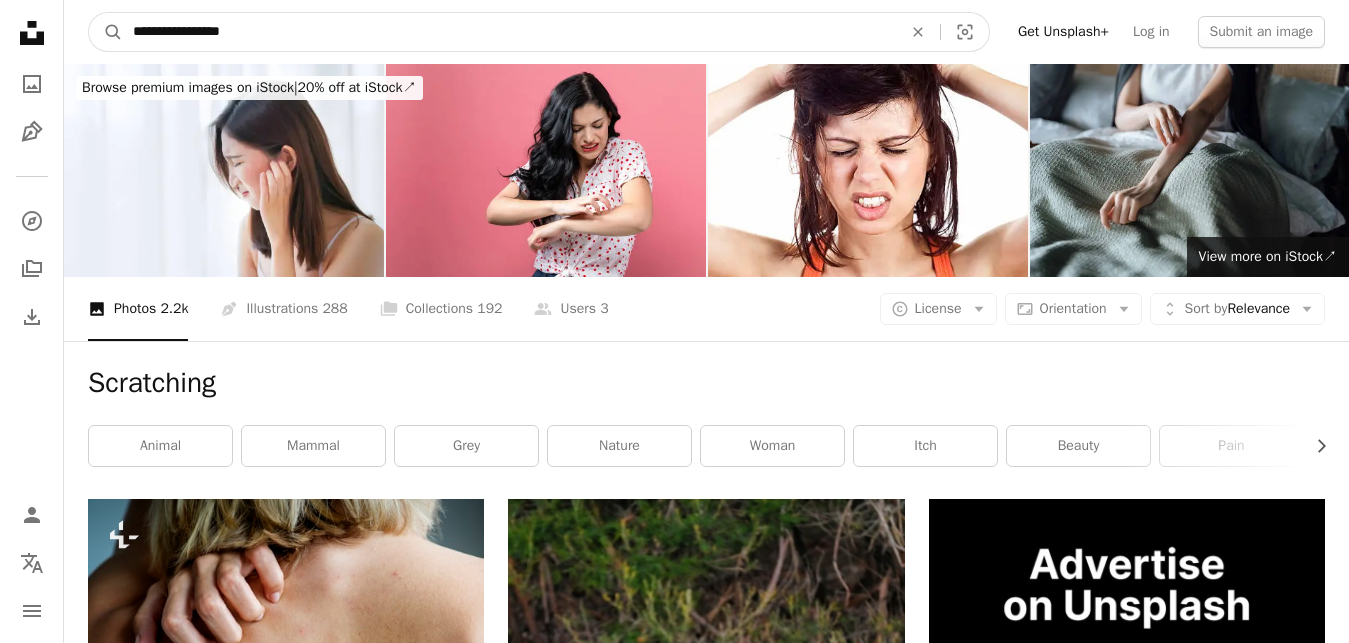 type on "**********" 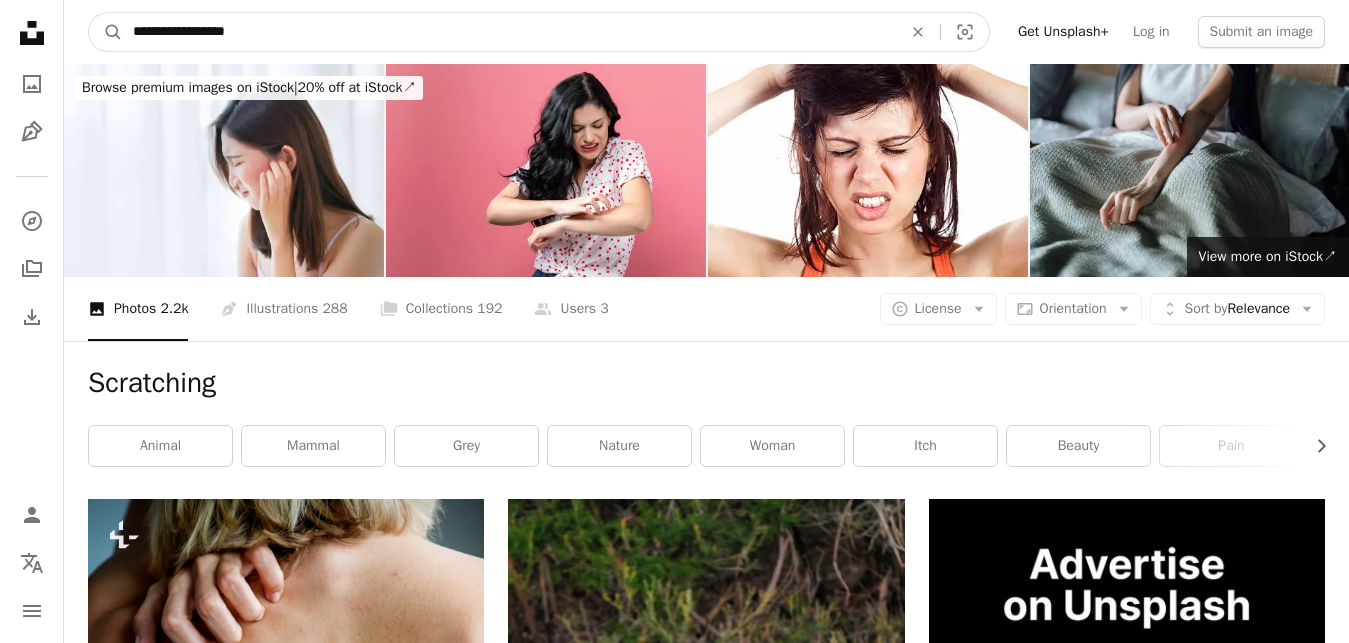 click on "A magnifying glass" at bounding box center (106, 32) 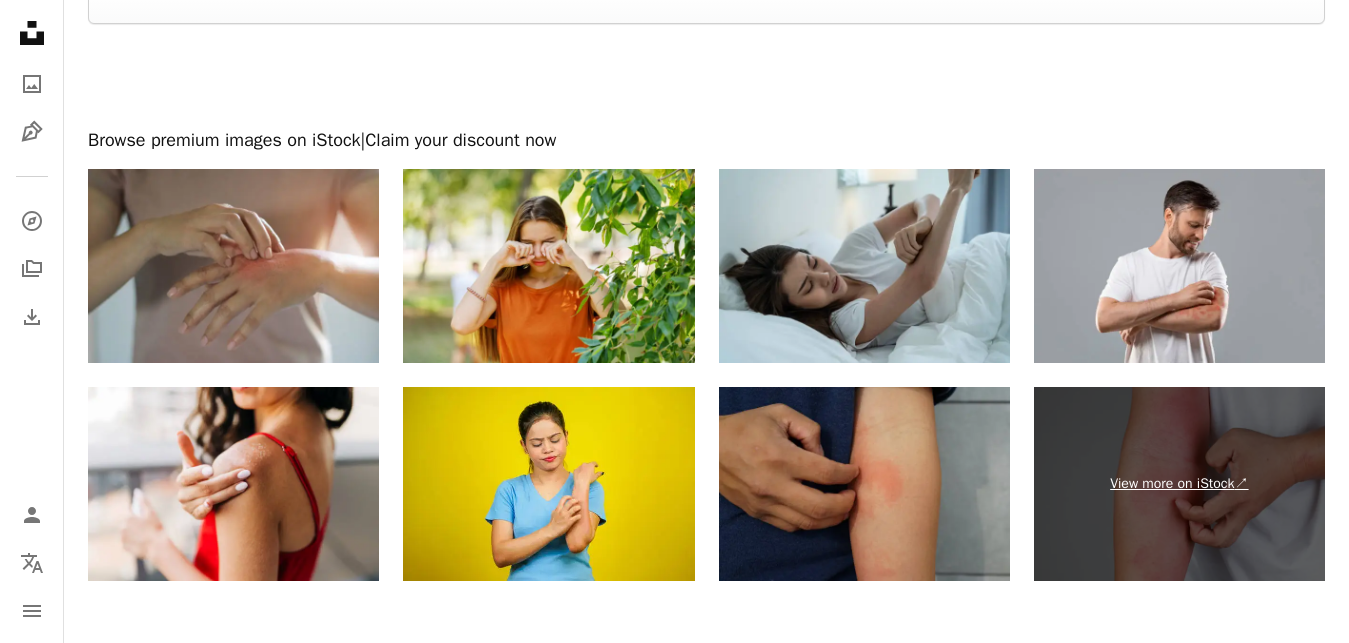 scroll, scrollTop: 3468, scrollLeft: 0, axis: vertical 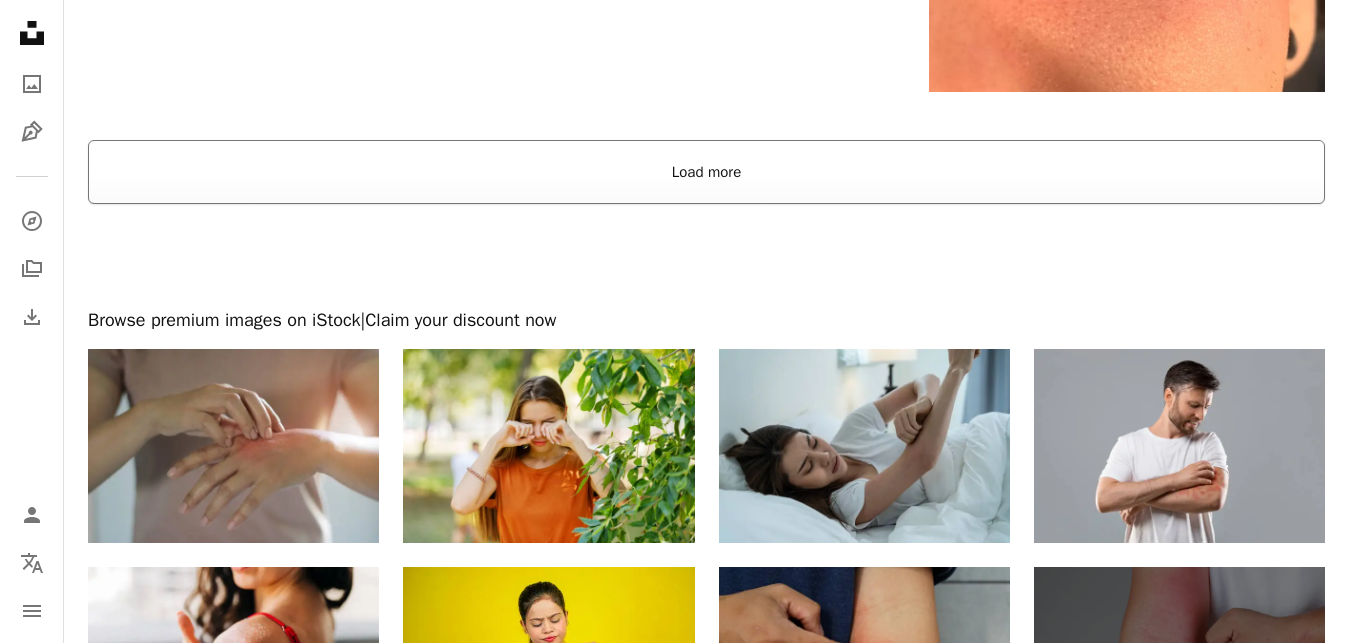 click on "Load more" at bounding box center (706, 172) 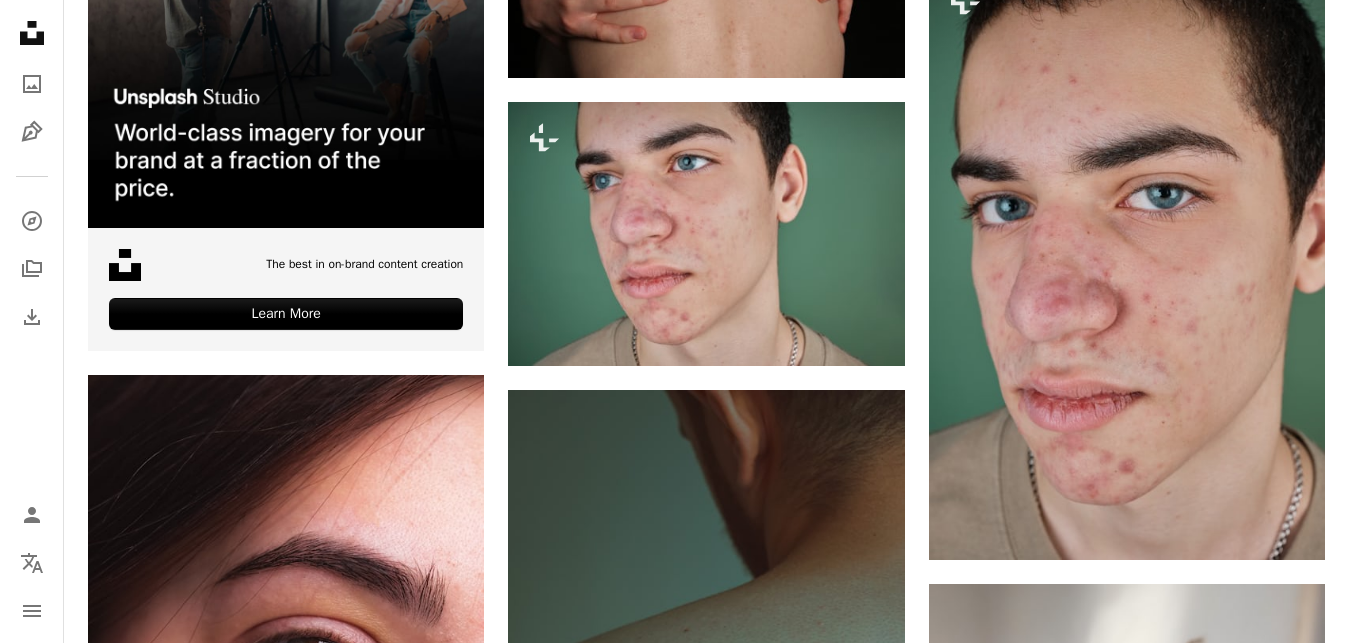 scroll, scrollTop: 5100, scrollLeft: 0, axis: vertical 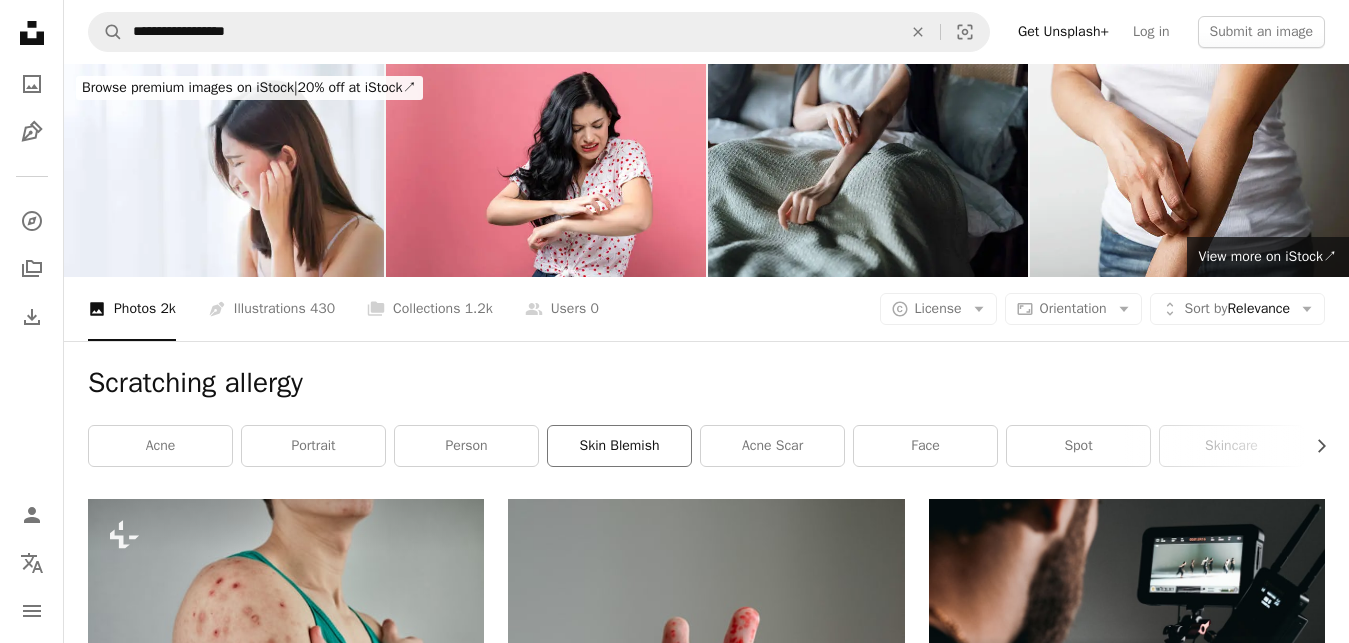 click on "skin blemish" at bounding box center (619, 446) 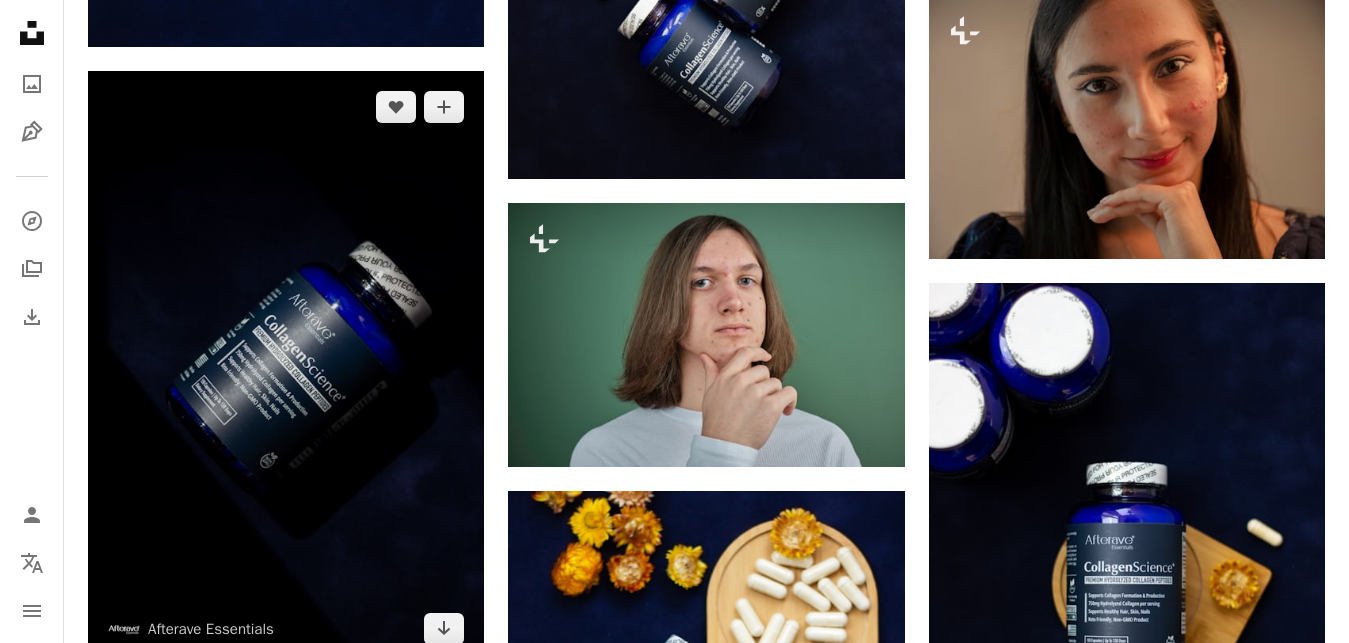 scroll, scrollTop: 1428, scrollLeft: 0, axis: vertical 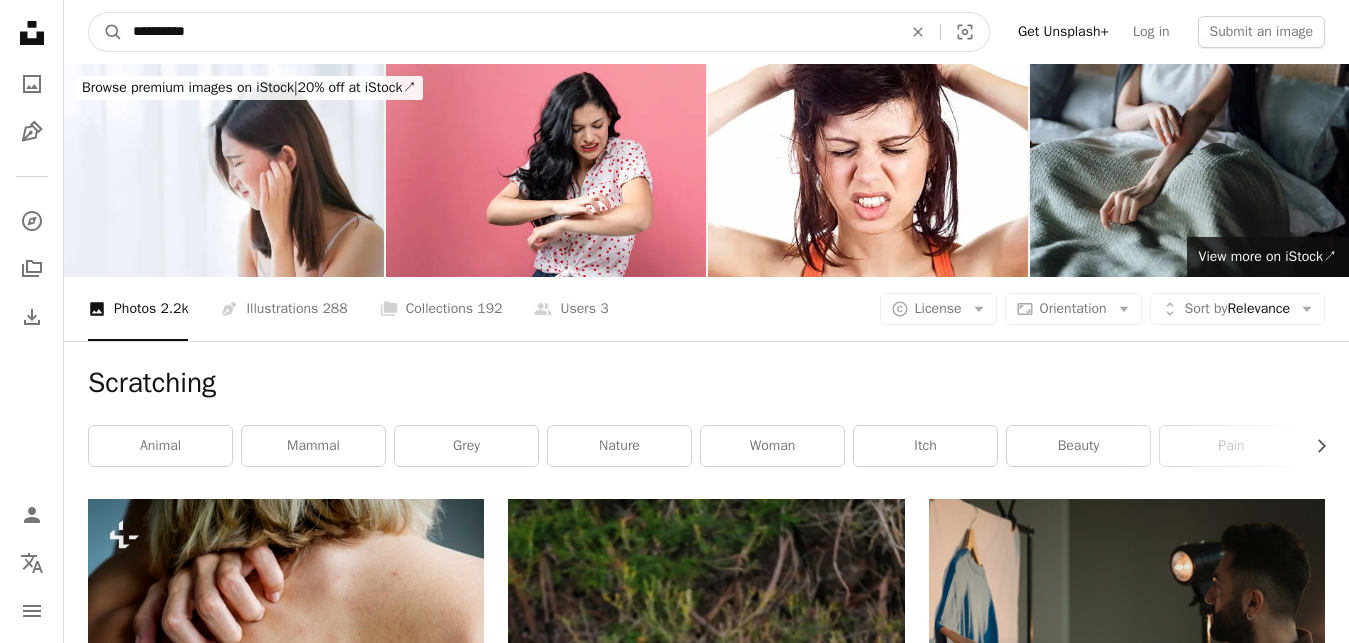 click on "**********" at bounding box center [509, 32] 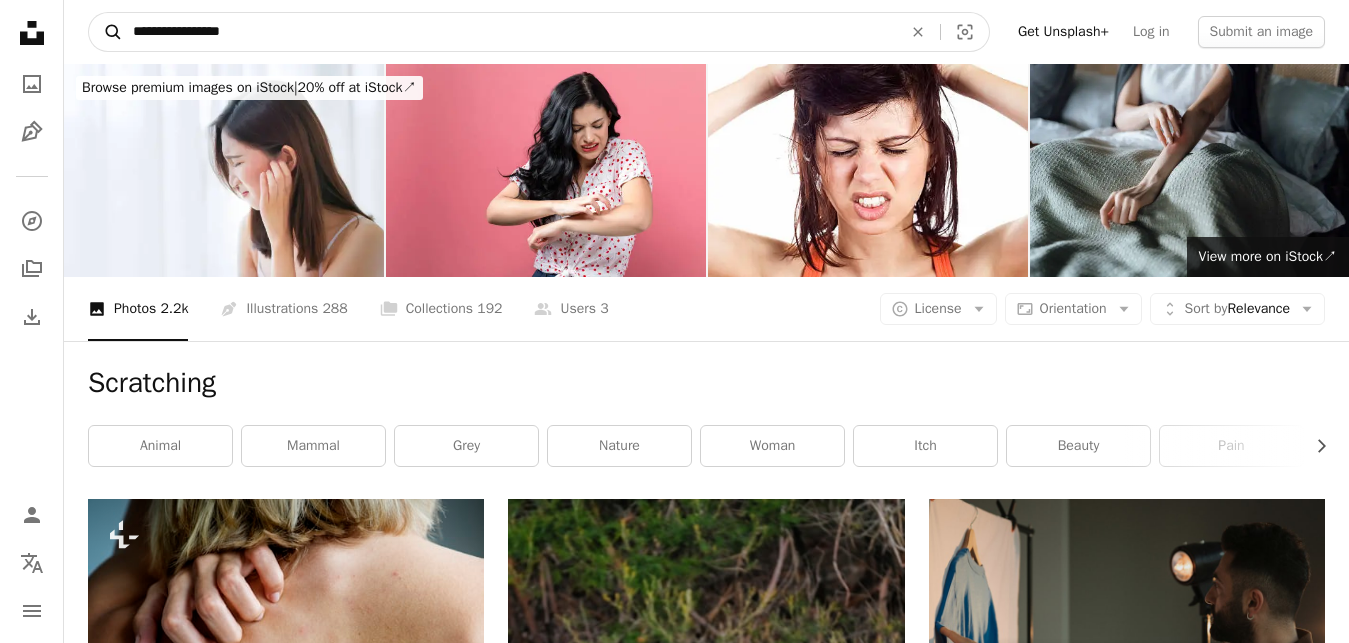 type on "**********" 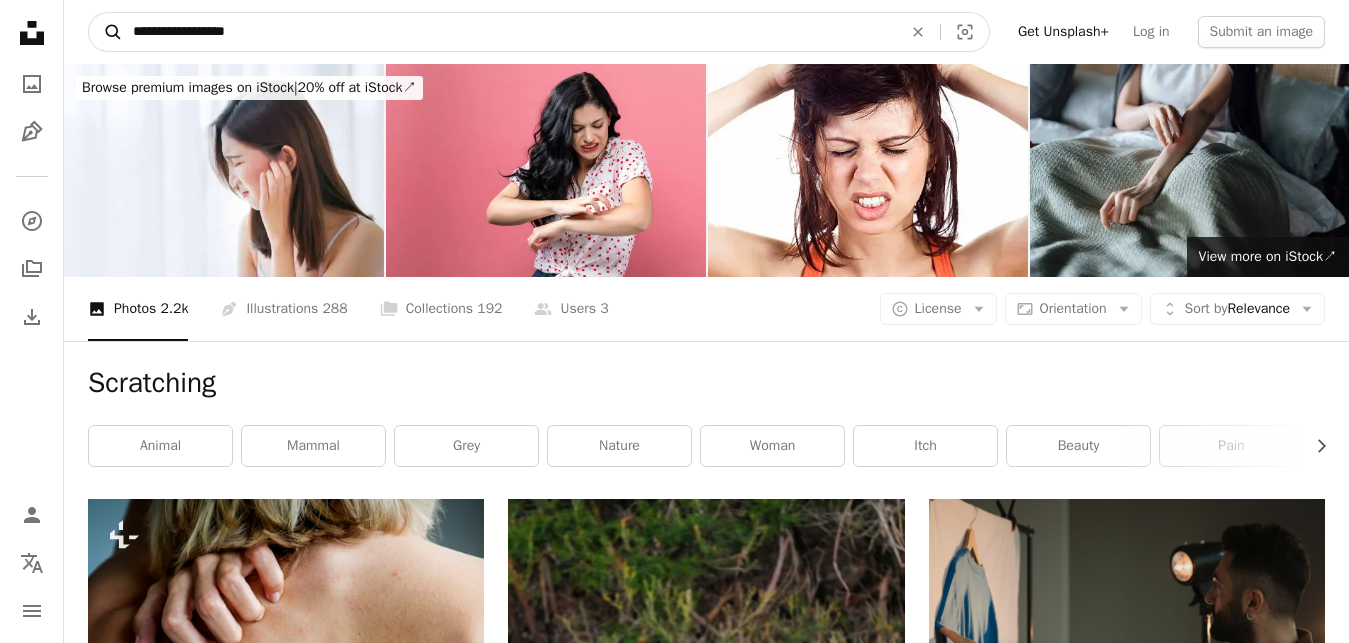 click on "A magnifying glass" at bounding box center (106, 32) 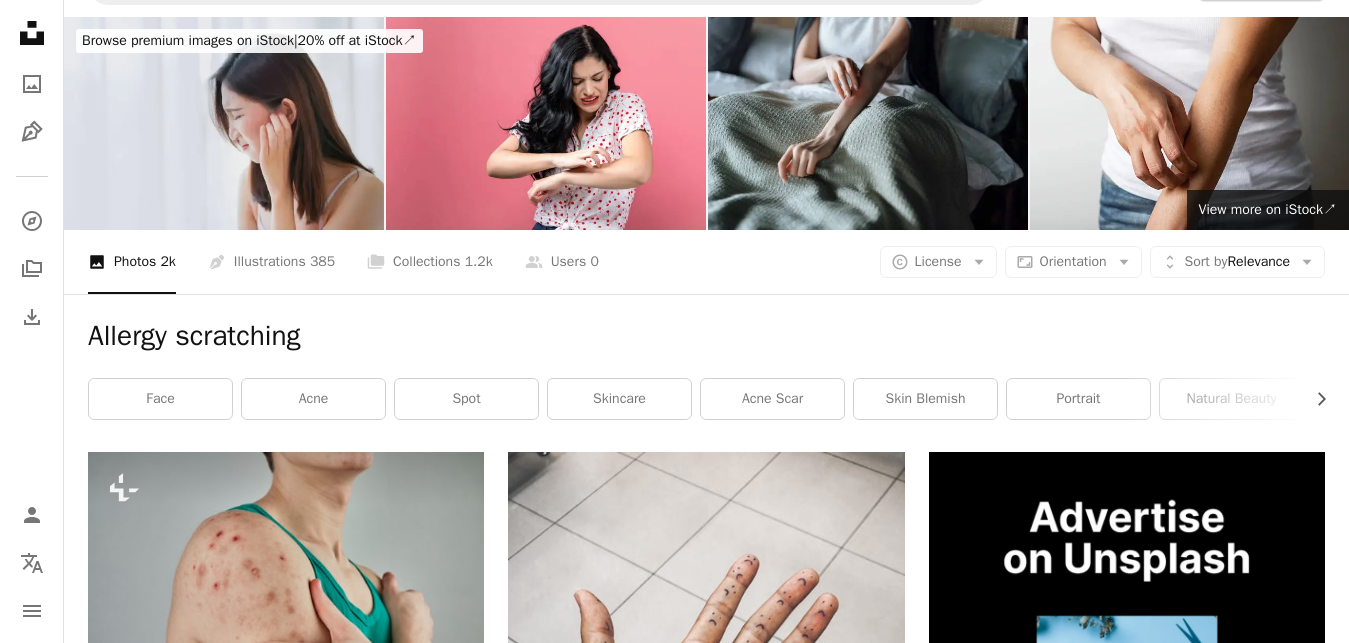 scroll, scrollTop: 0, scrollLeft: 0, axis: both 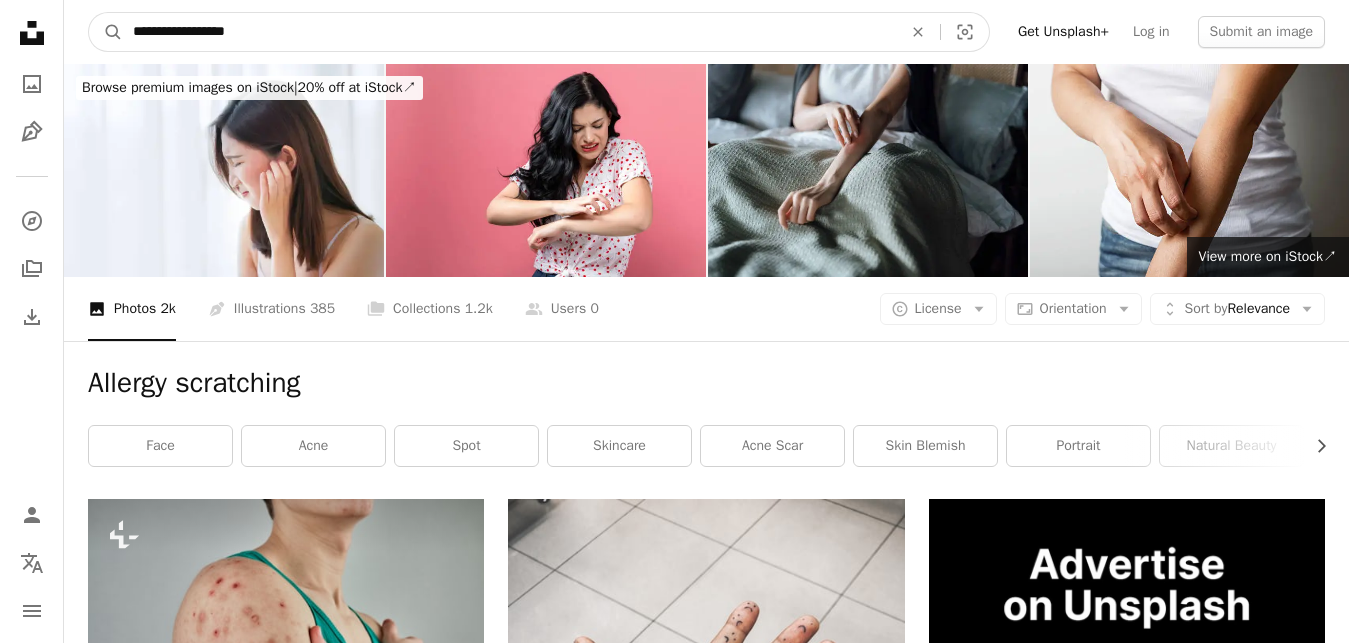 drag, startPoint x: 74, startPoint y: 25, endPoint x: 15, endPoint y: 27, distance: 59.03389 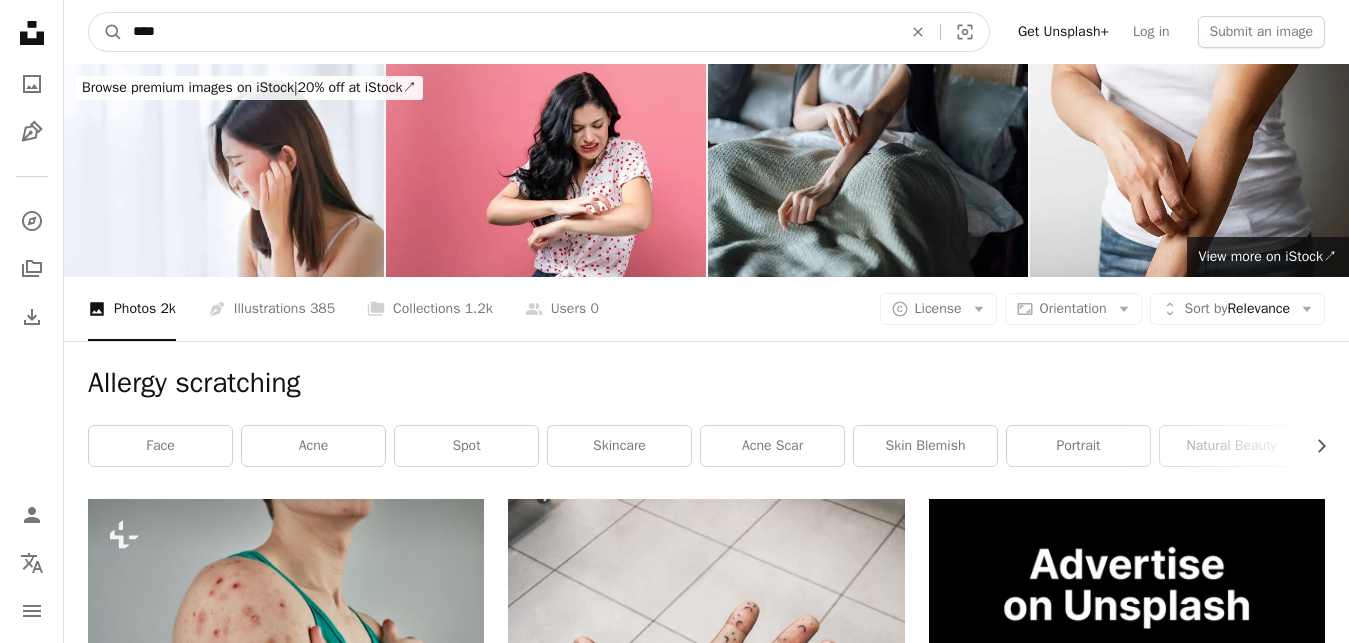 type on "*****" 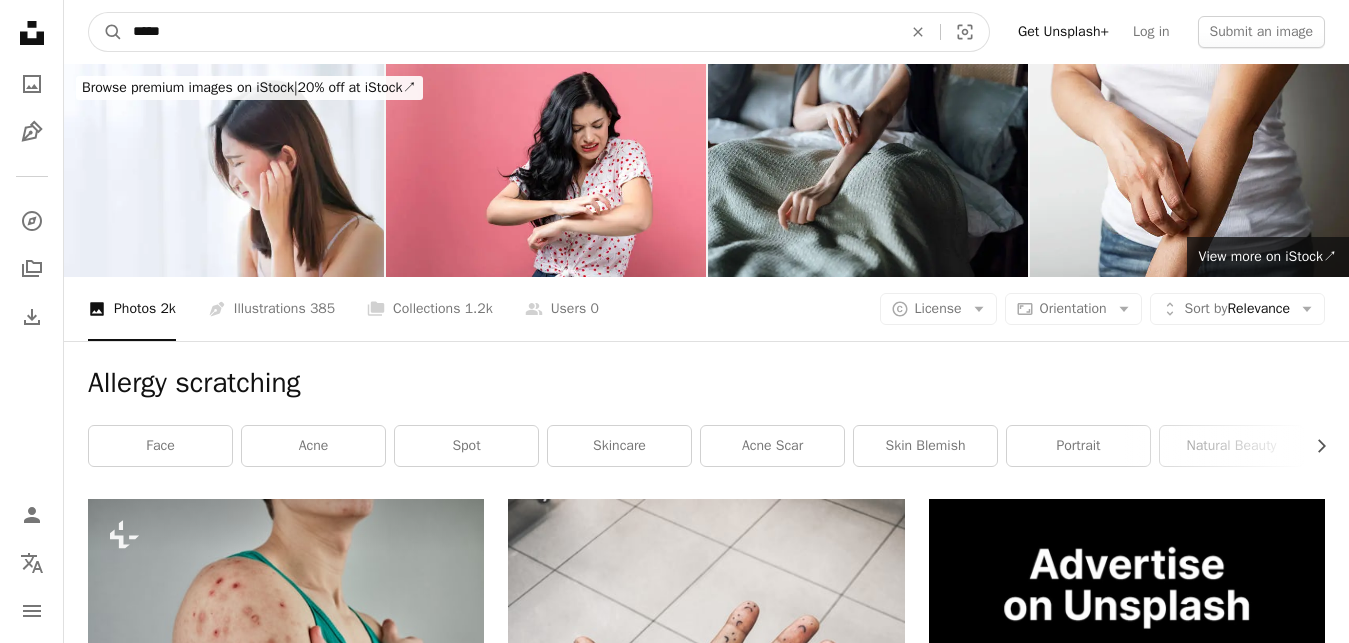 click on "A magnifying glass" at bounding box center (106, 32) 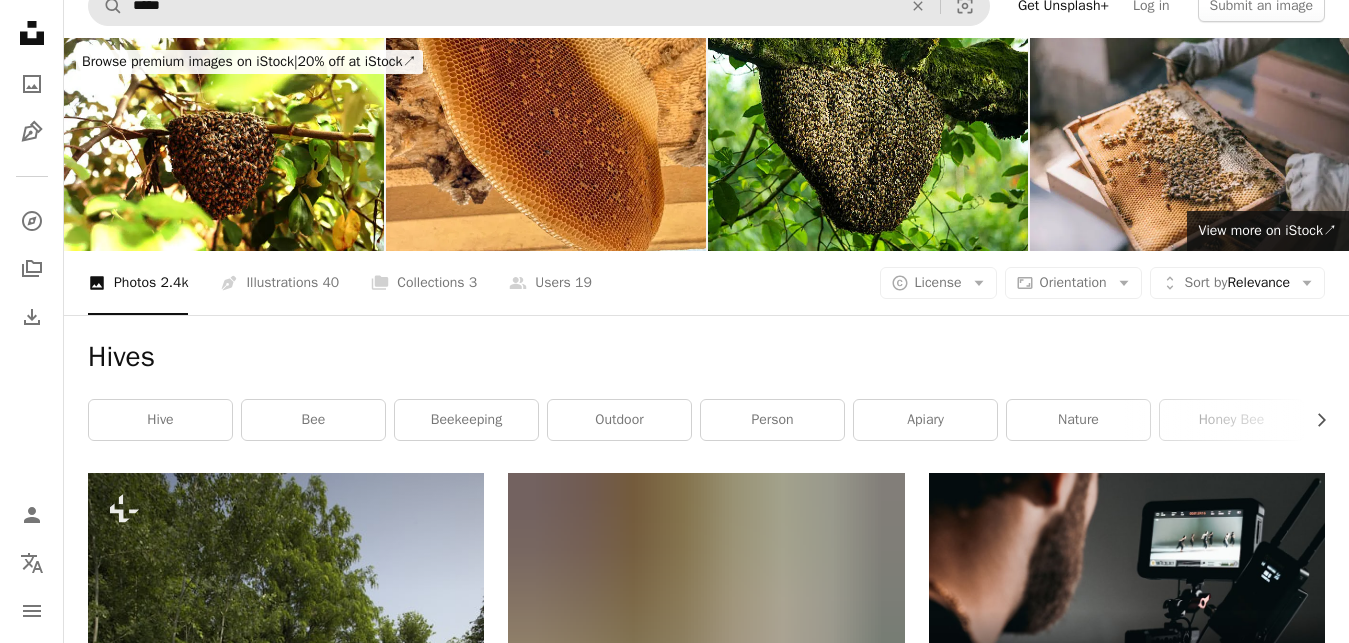 scroll, scrollTop: 0, scrollLeft: 0, axis: both 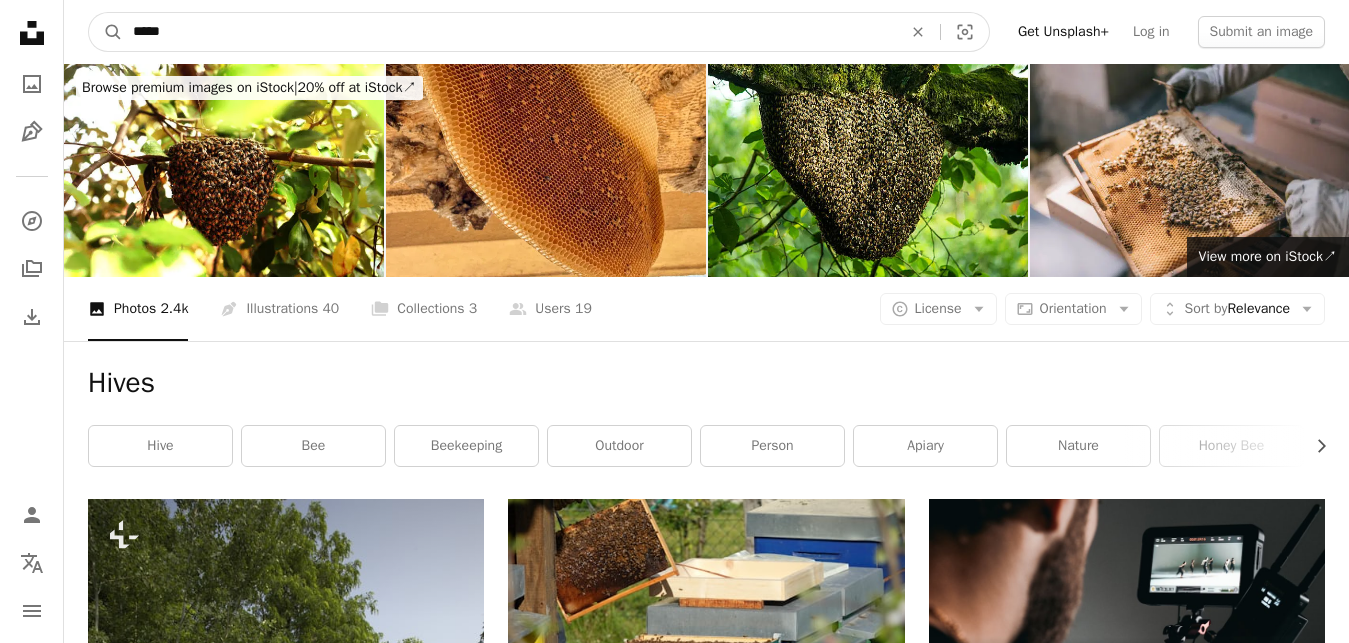 click on "*****" at bounding box center [509, 32] 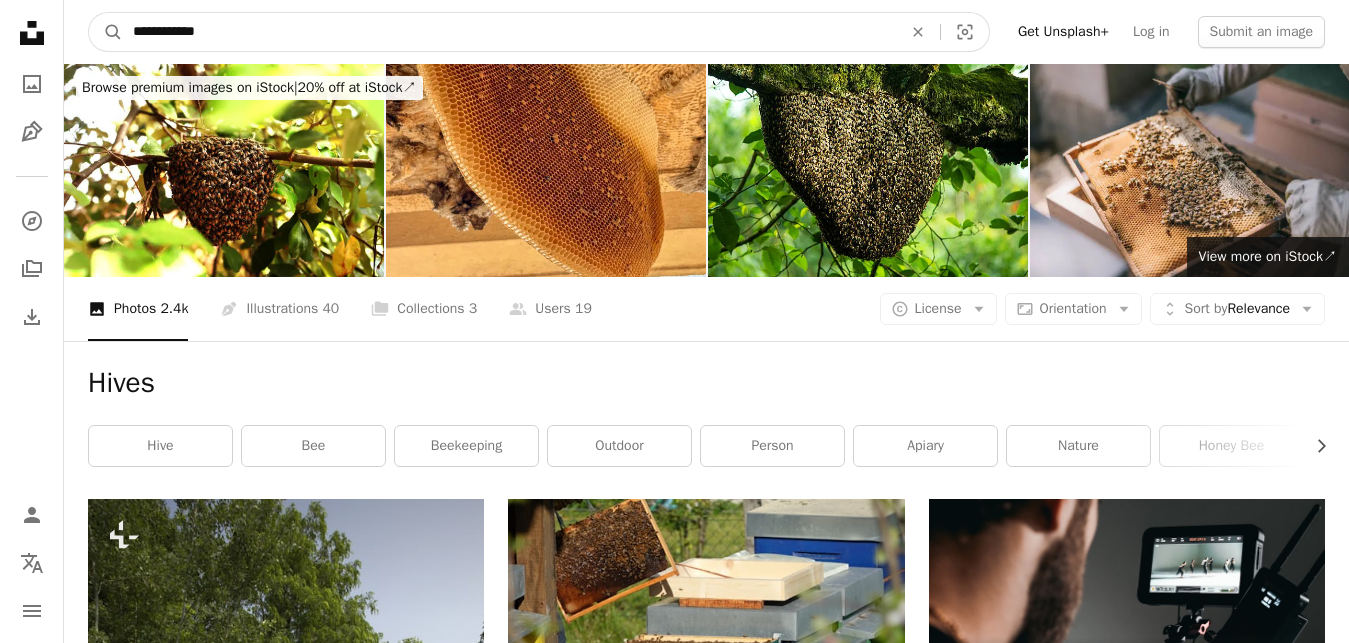 type on "**********" 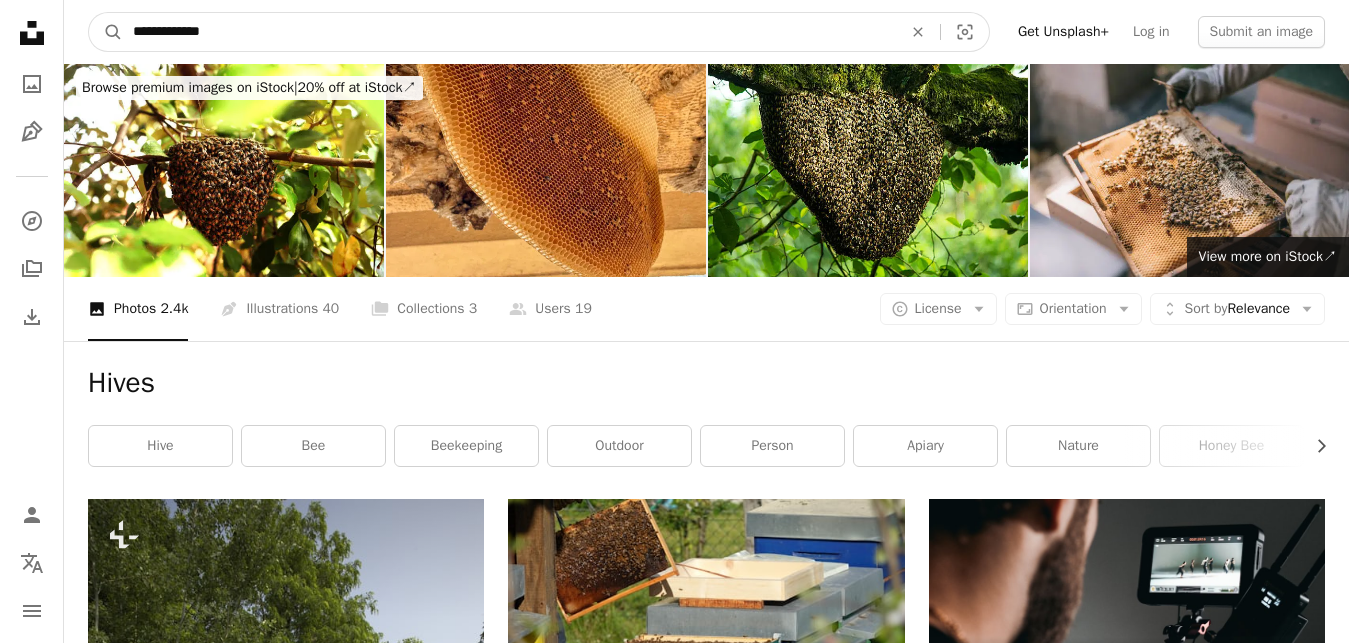 click on "A magnifying glass" at bounding box center (106, 32) 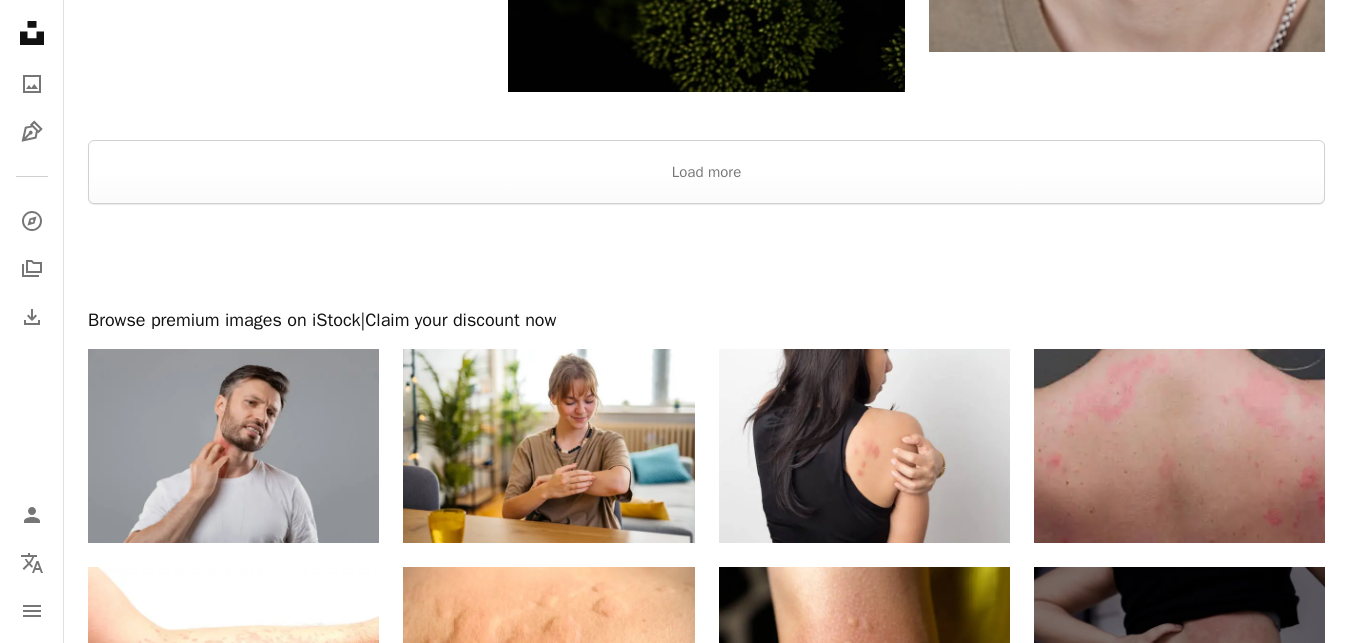 scroll, scrollTop: 4122, scrollLeft: 0, axis: vertical 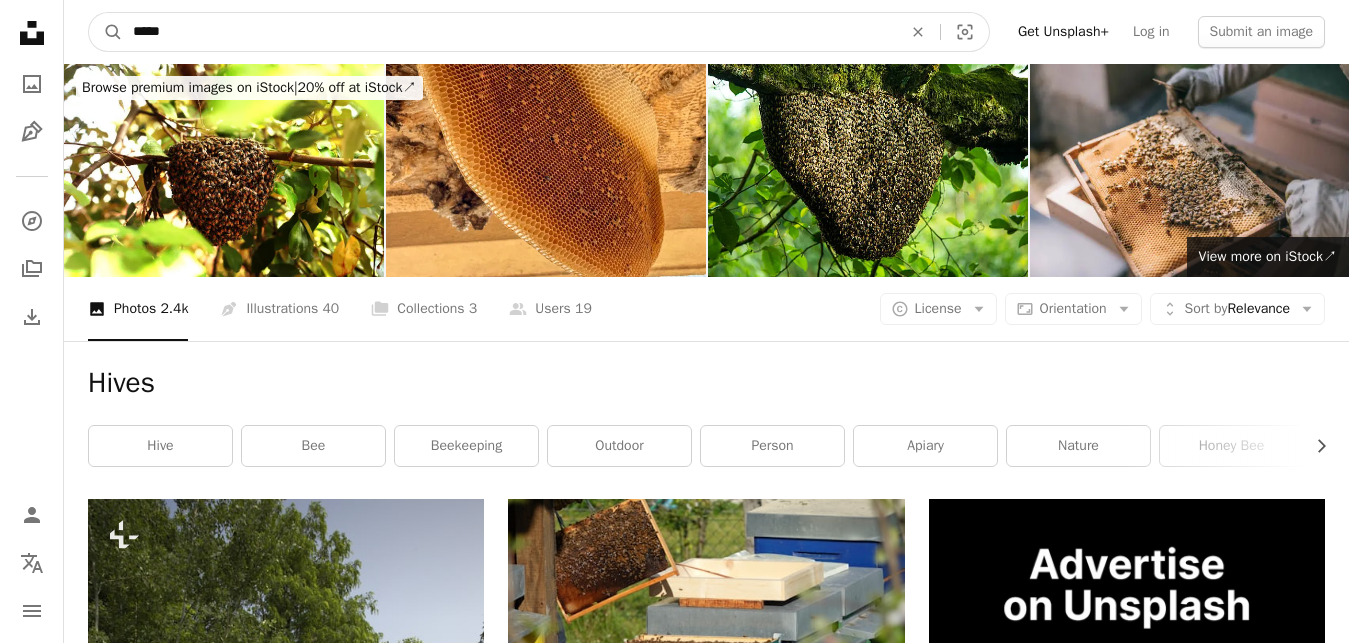 drag, startPoint x: 237, startPoint y: 28, endPoint x: 24, endPoint y: 31, distance: 213.02112 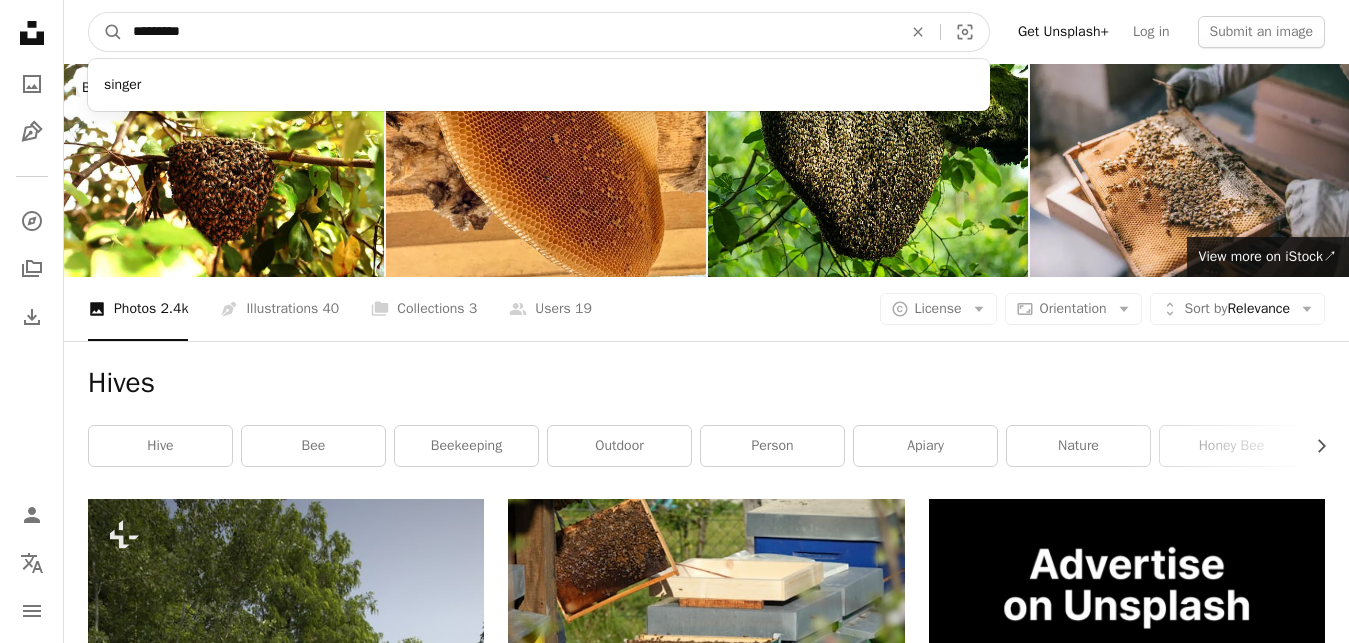 type on "**********" 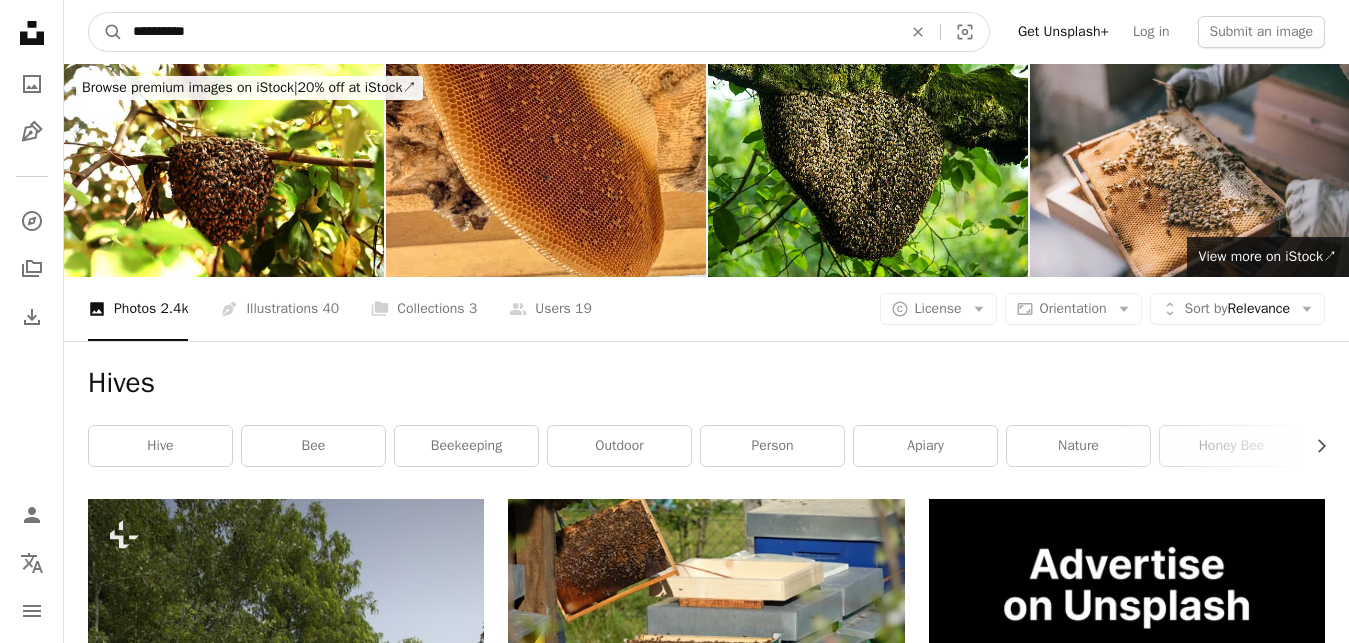 click on "A magnifying glass" at bounding box center (106, 32) 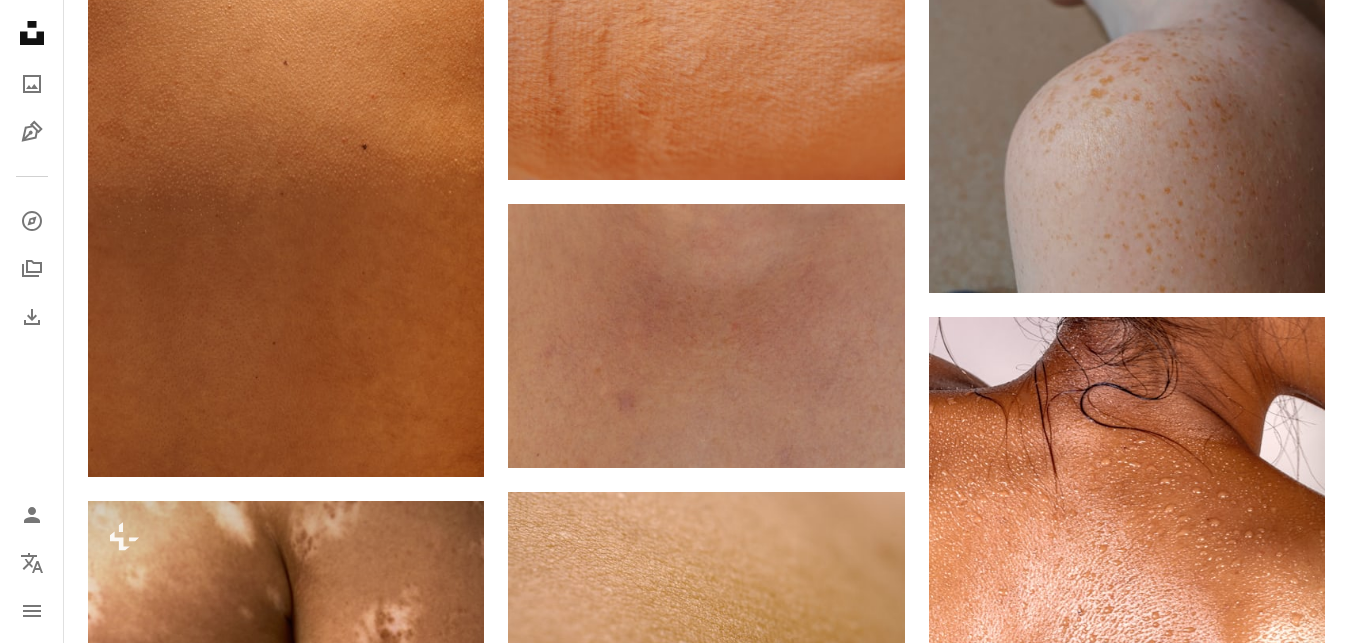 scroll, scrollTop: 2652, scrollLeft: 0, axis: vertical 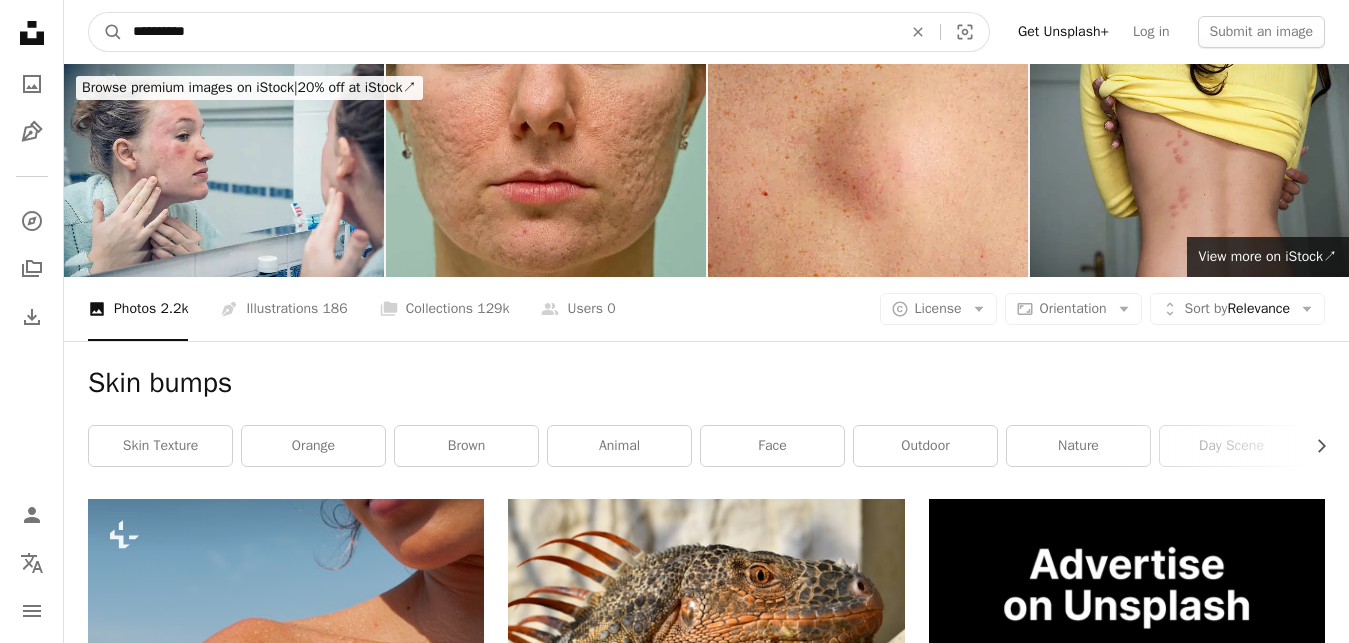 click on "**********" at bounding box center [509, 32] 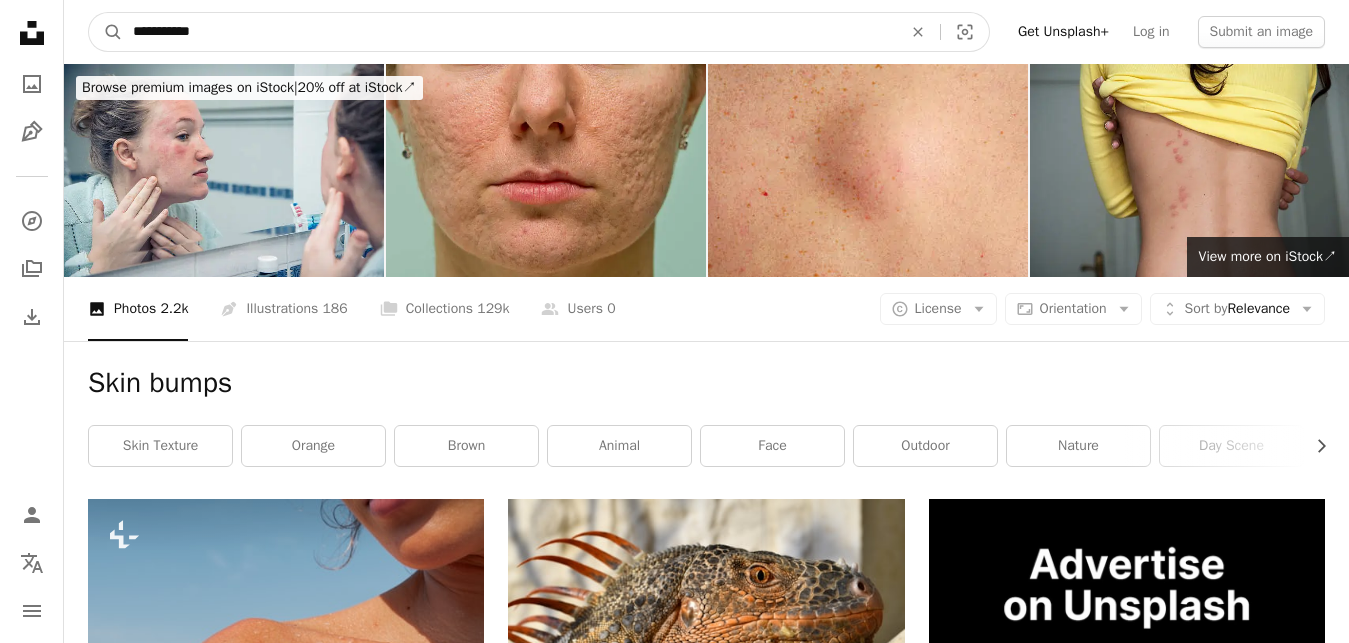 click on "A magnifying glass" at bounding box center (106, 32) 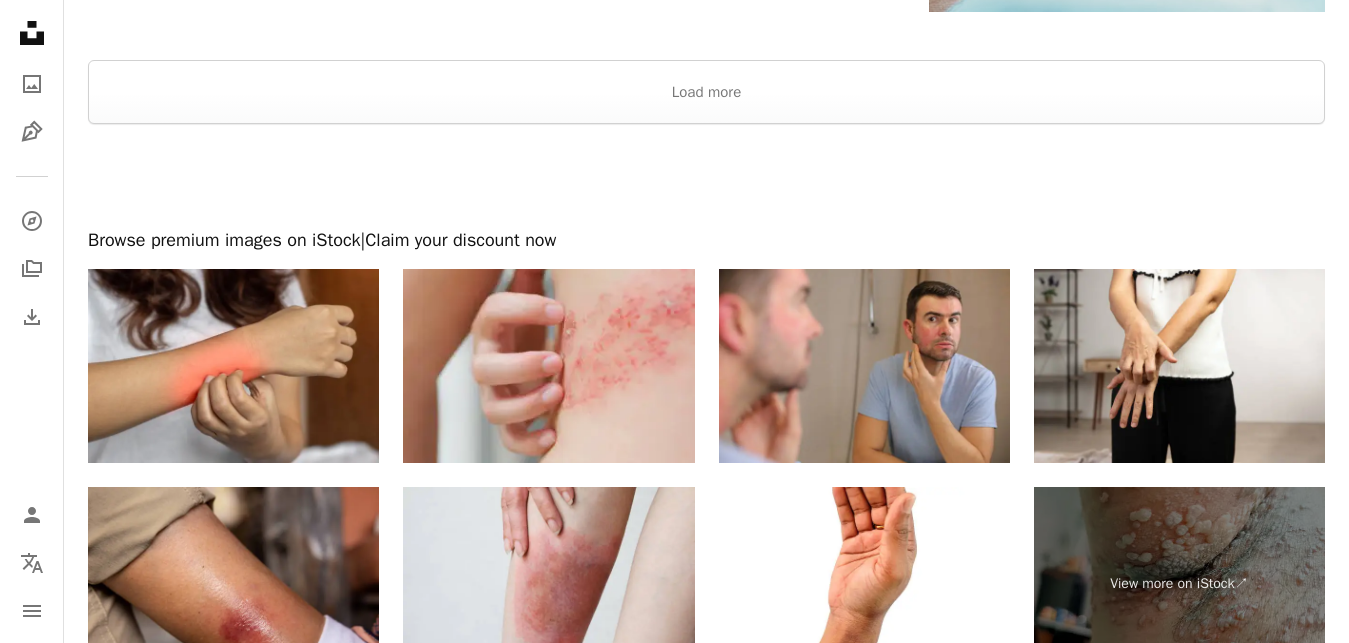 scroll, scrollTop: 3672, scrollLeft: 0, axis: vertical 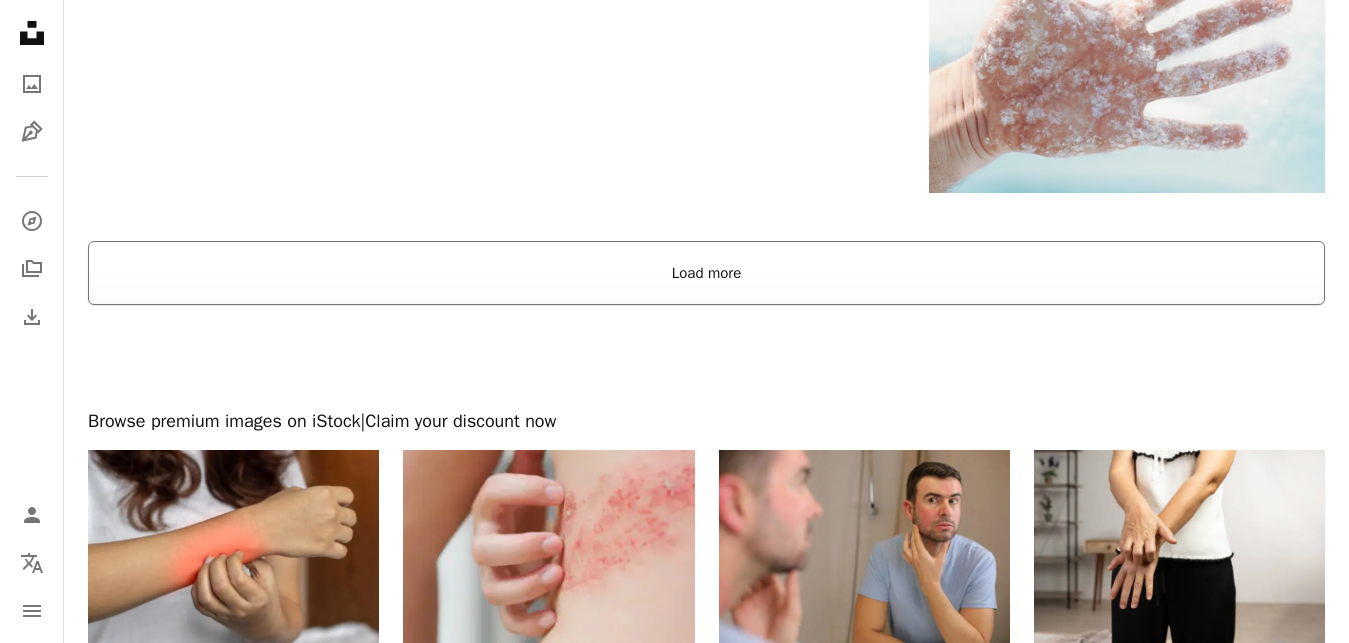click on "Load more" at bounding box center (706, 273) 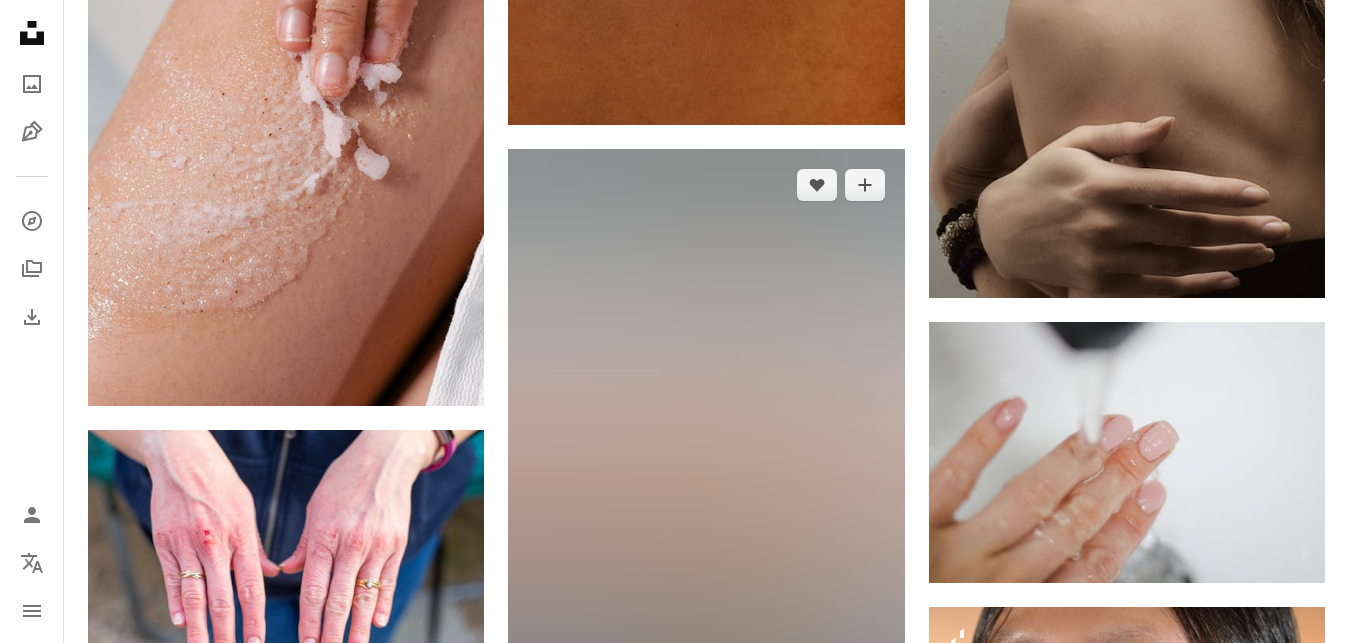scroll, scrollTop: 8466, scrollLeft: 0, axis: vertical 